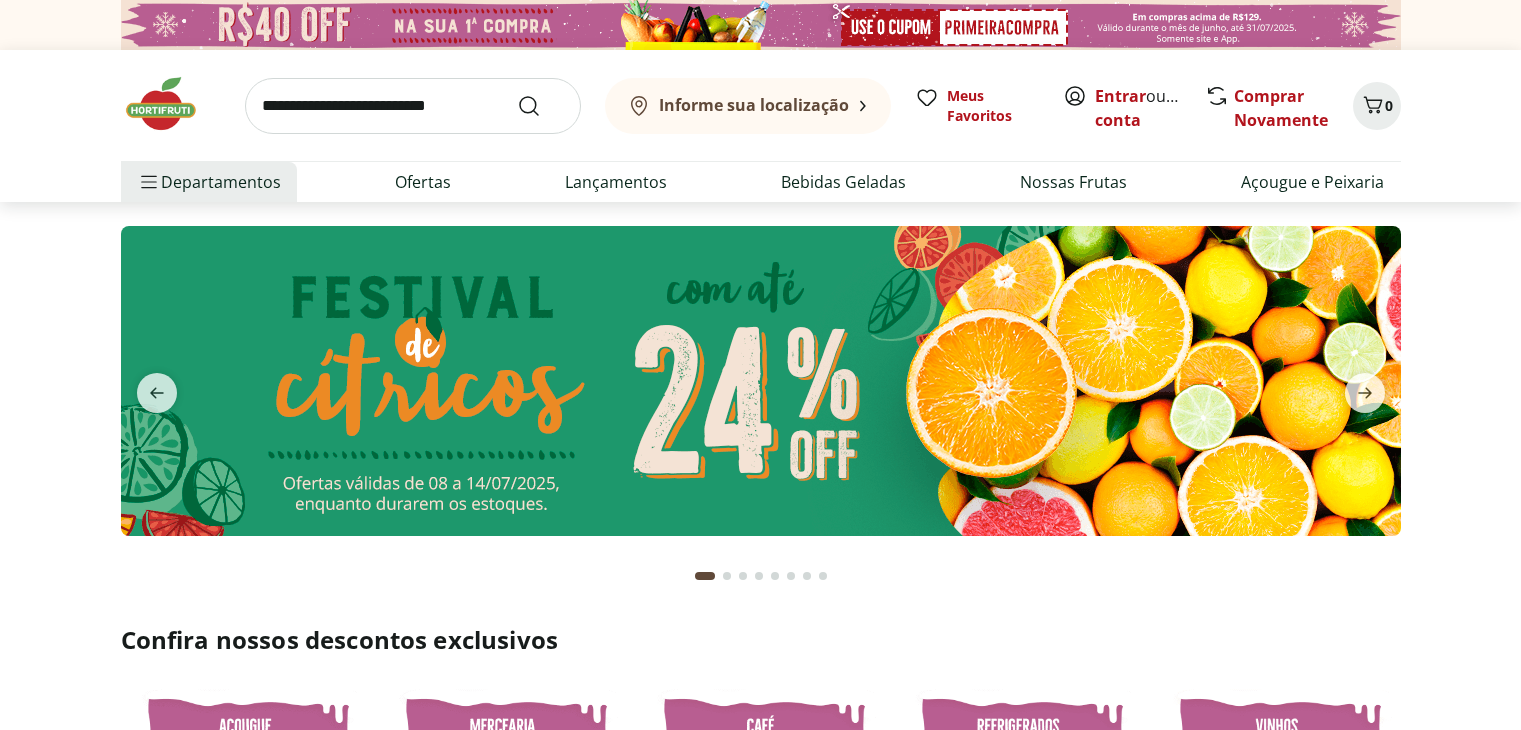 scroll, scrollTop: 0, scrollLeft: 0, axis: both 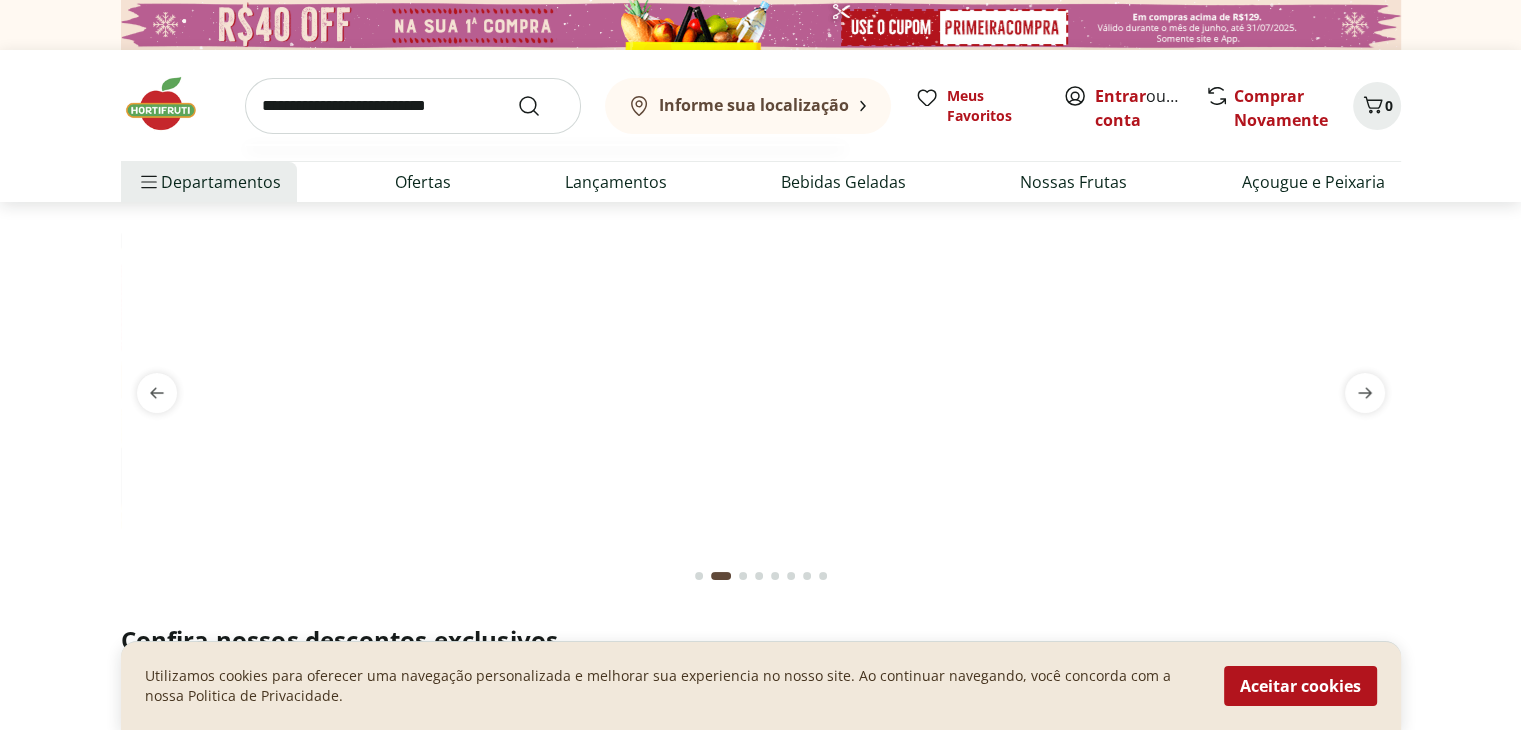 click at bounding box center (413, 106) 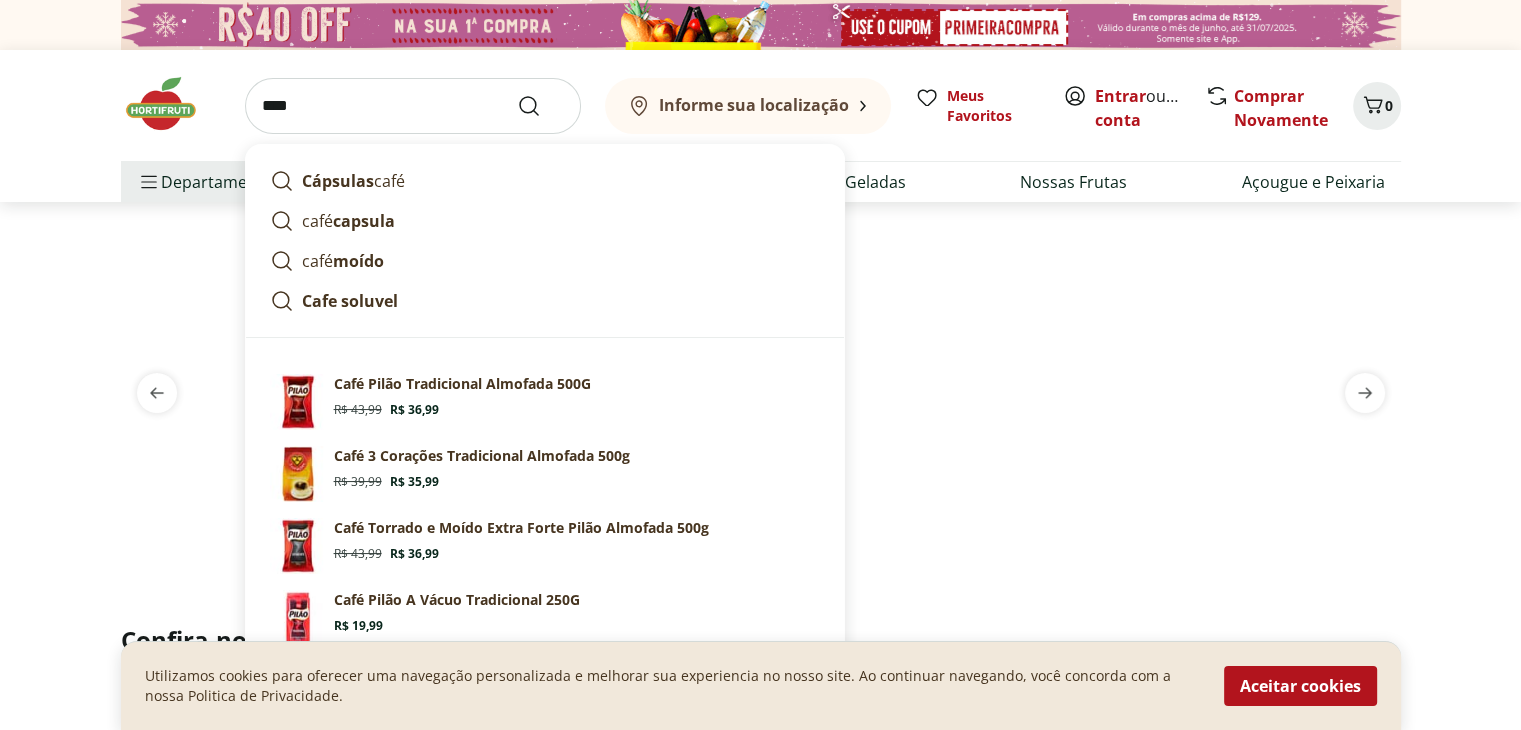 type on "****" 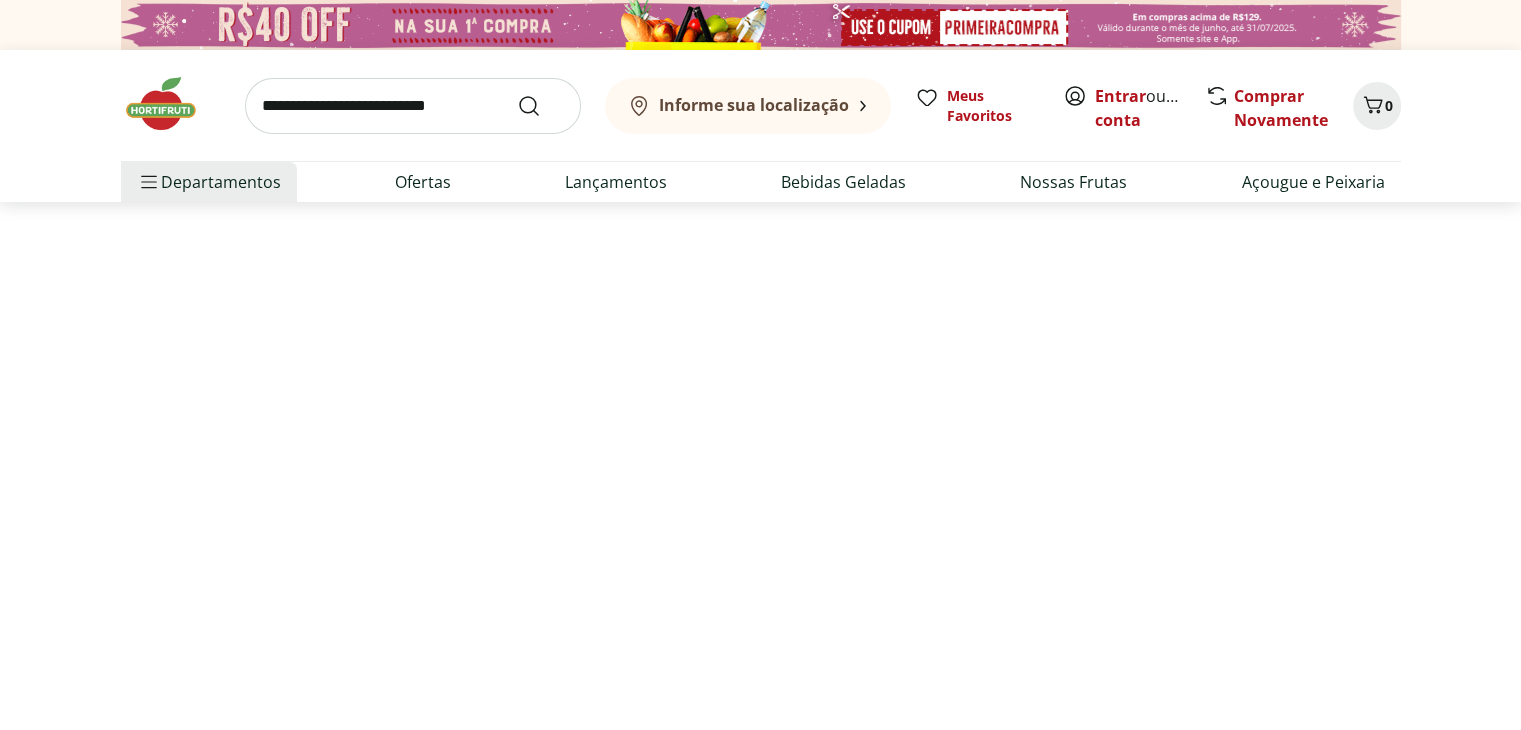 select on "**********" 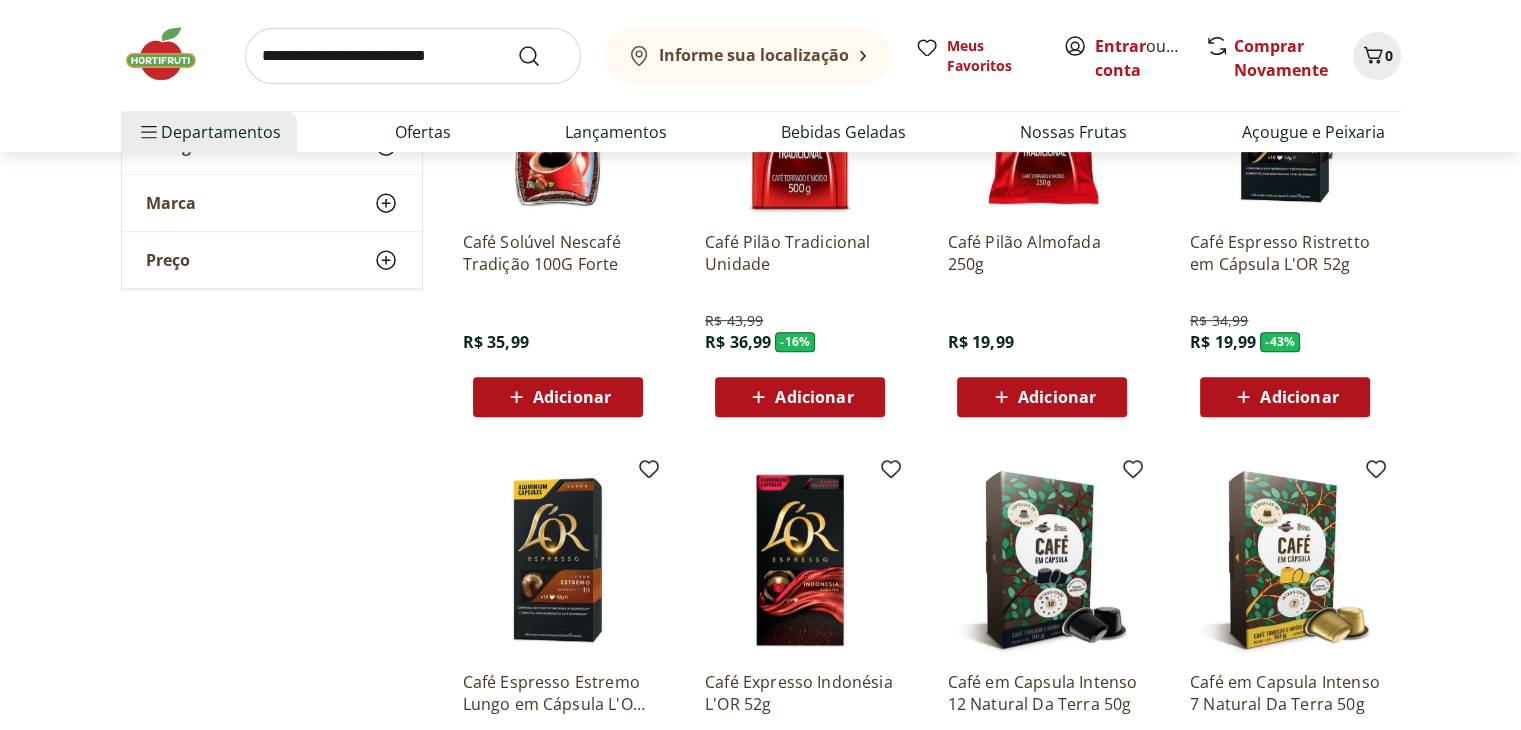 scroll, scrollTop: 1013, scrollLeft: 0, axis: vertical 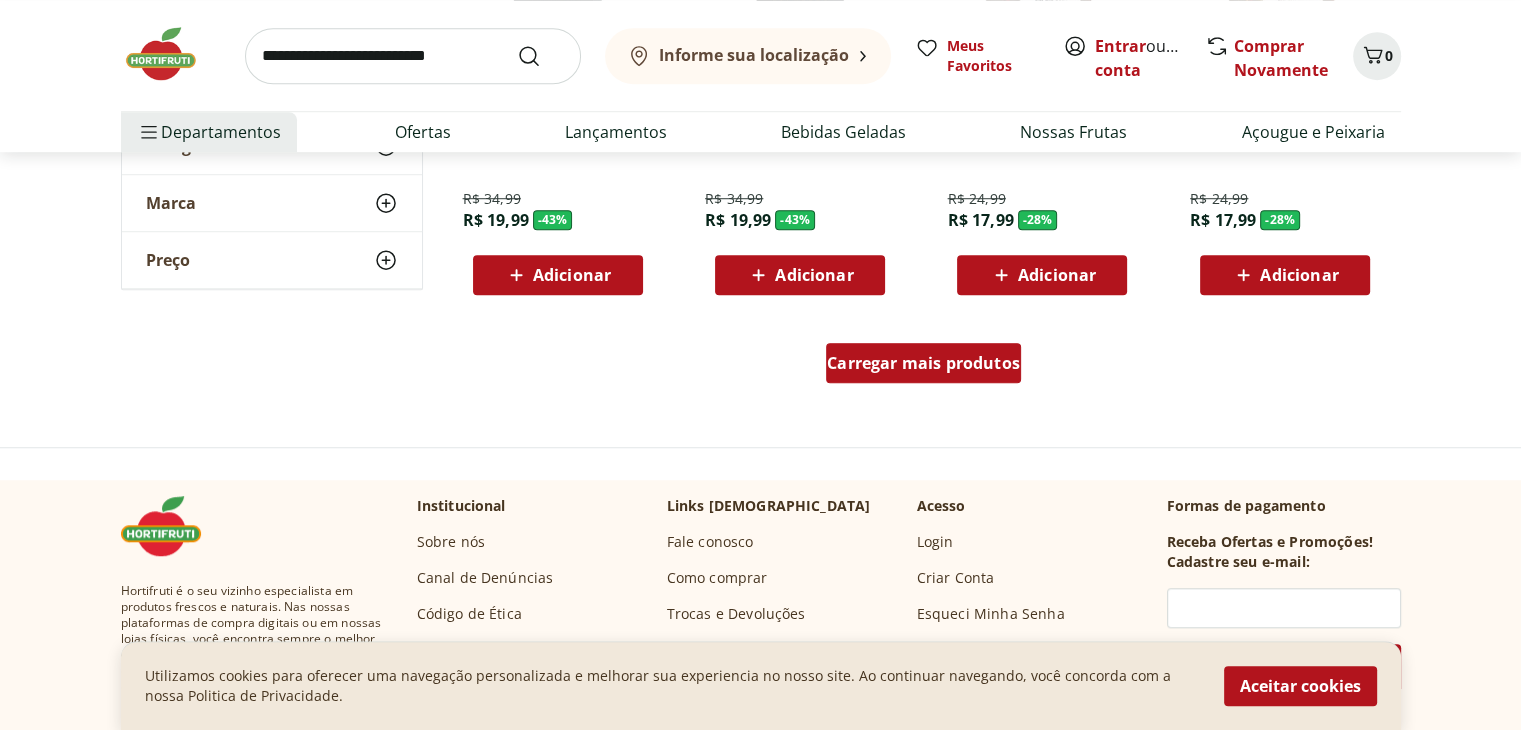 click on "Carregar mais produtos" at bounding box center [923, 363] 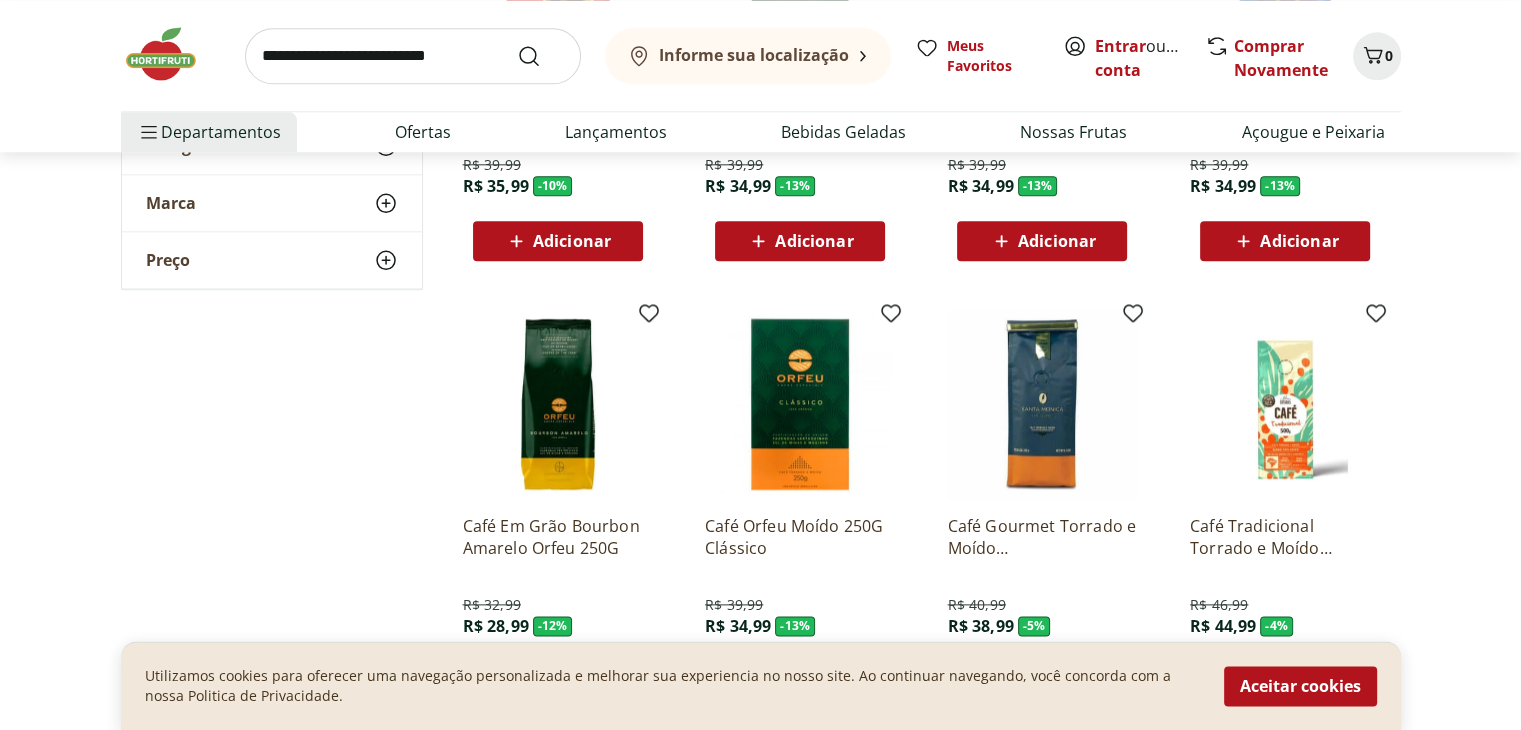scroll, scrollTop: 2410, scrollLeft: 0, axis: vertical 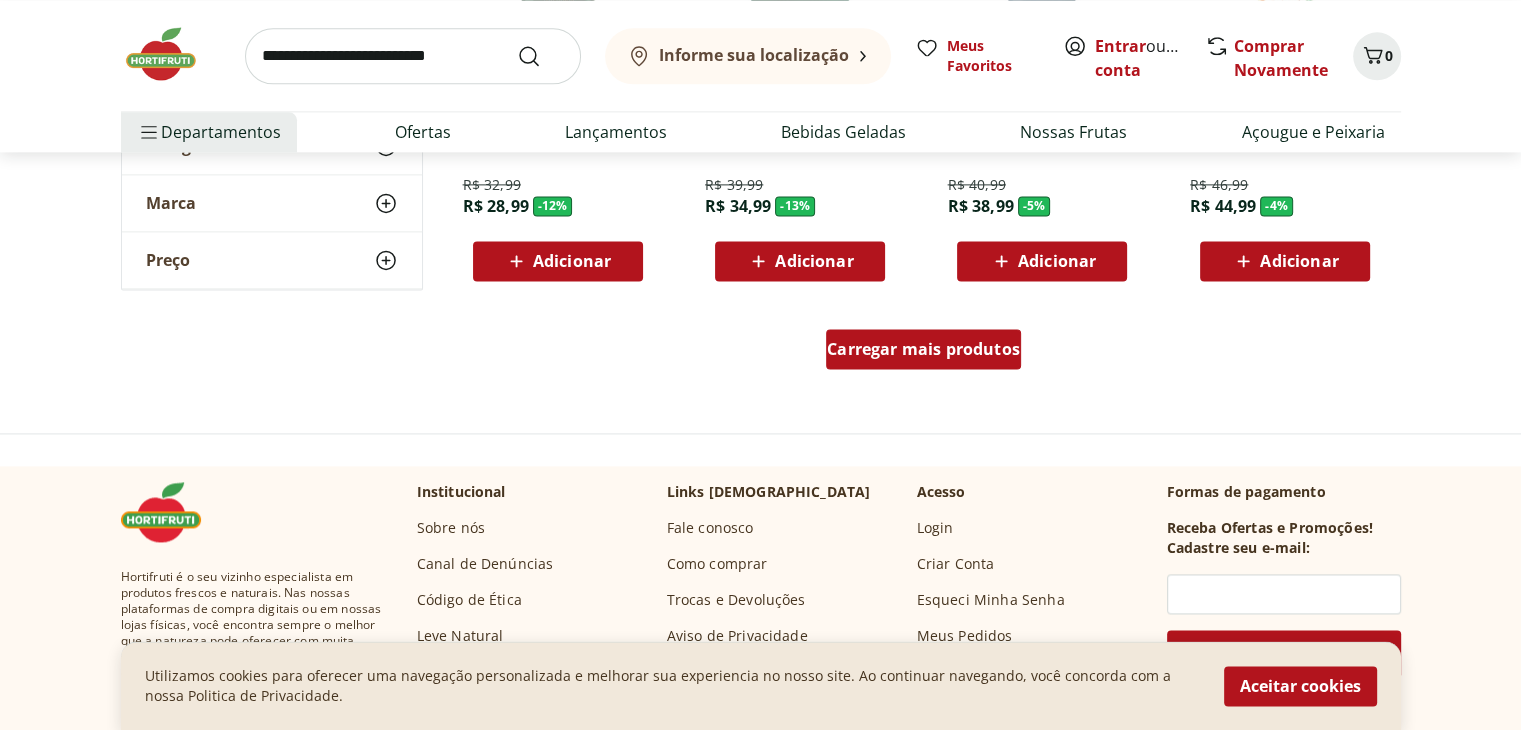 click on "Carregar mais produtos" at bounding box center [923, 349] 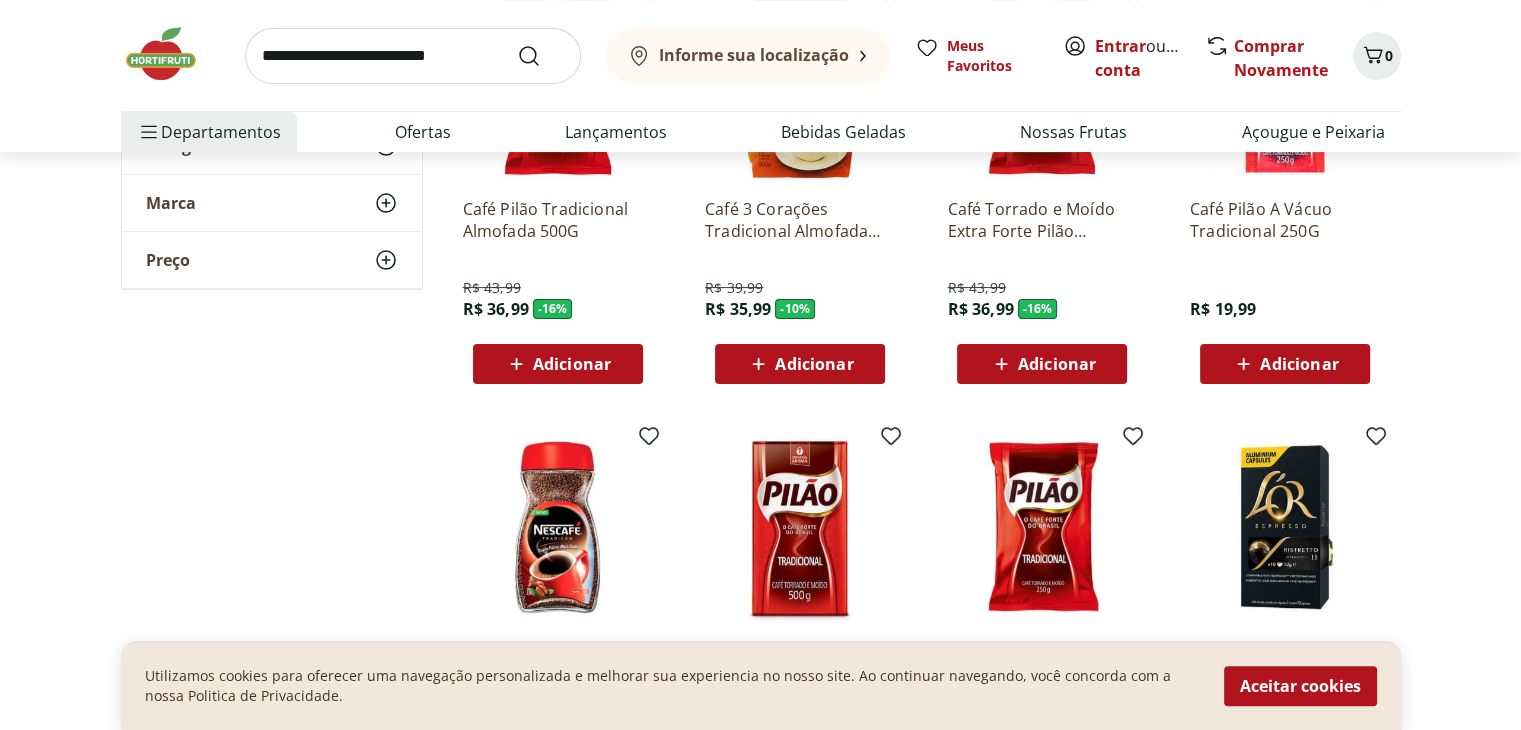 scroll, scrollTop: 0, scrollLeft: 0, axis: both 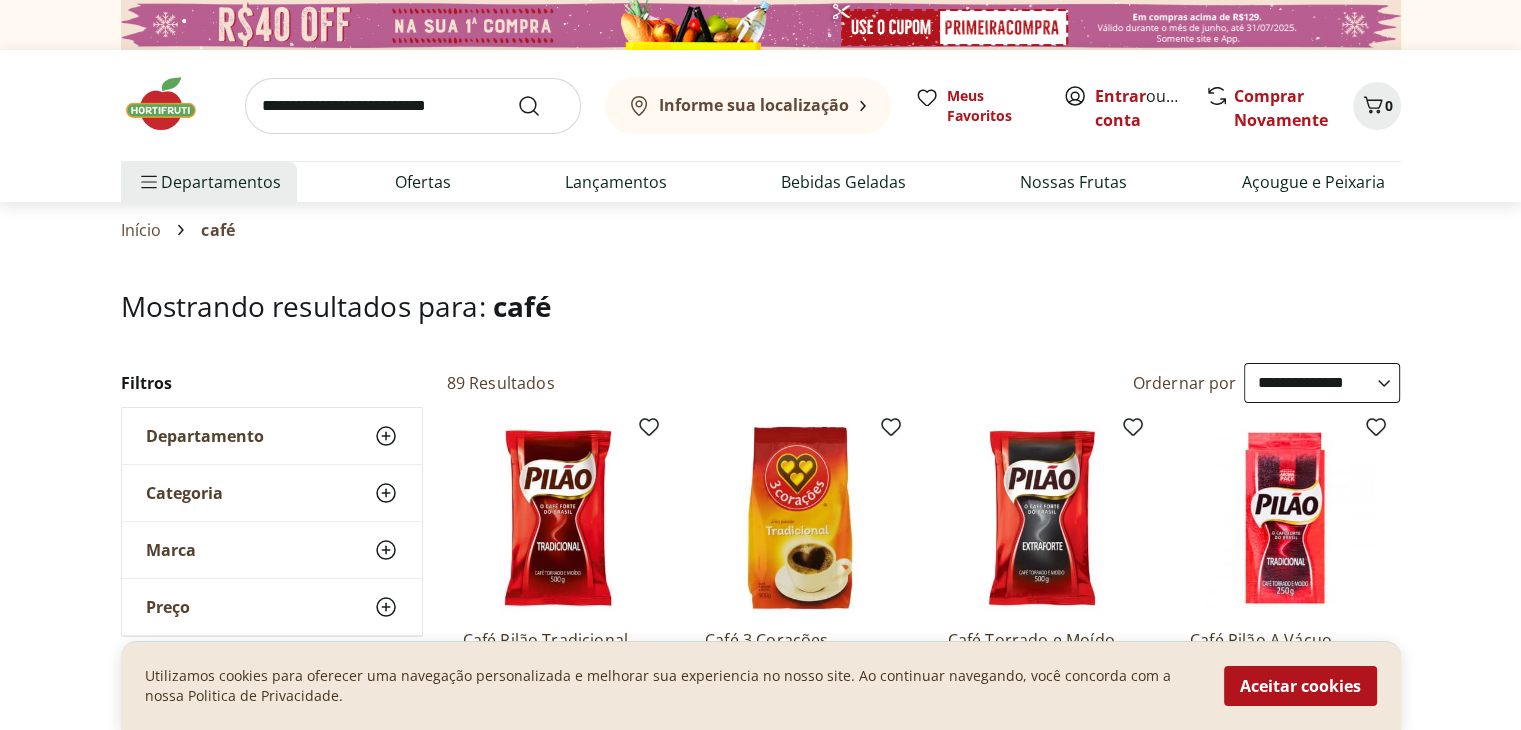click 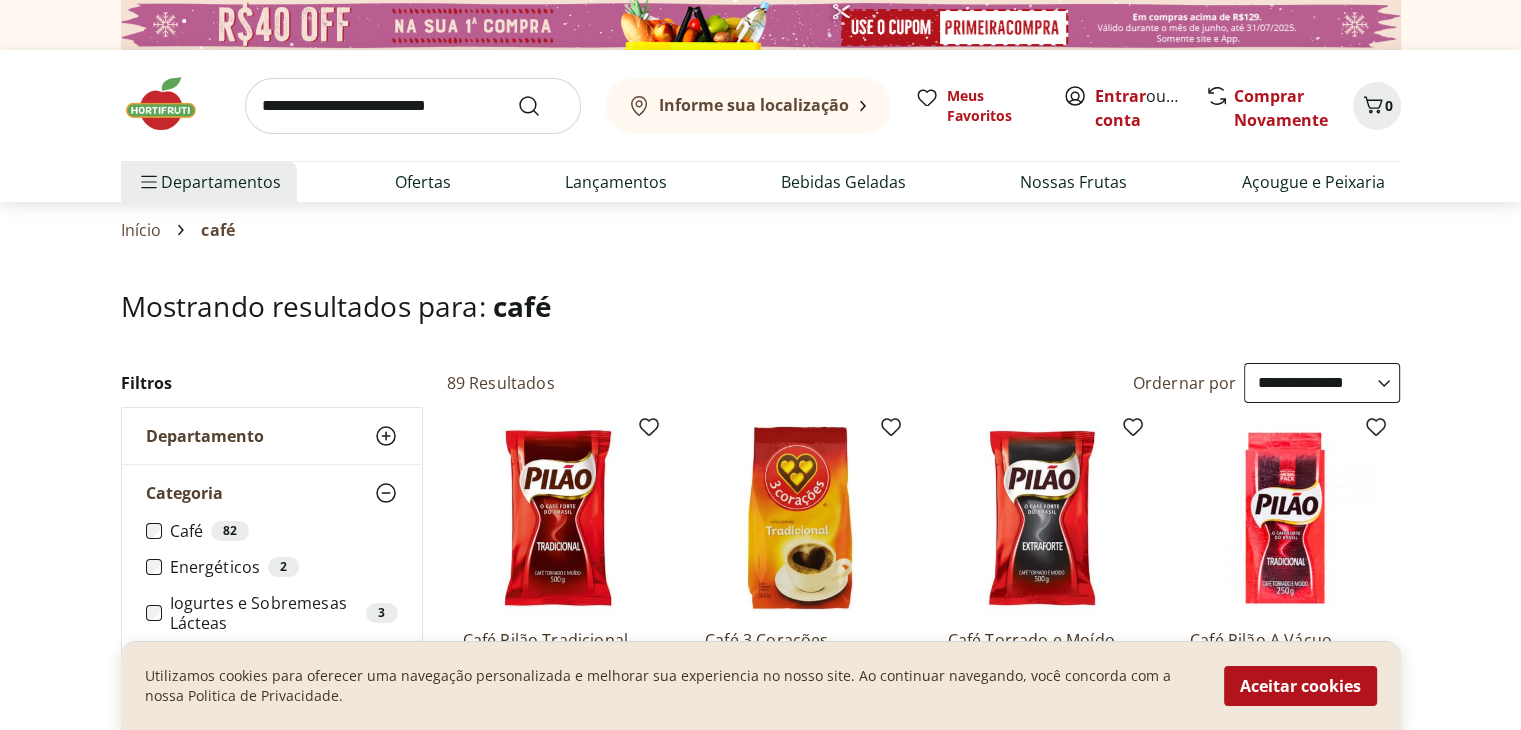 click 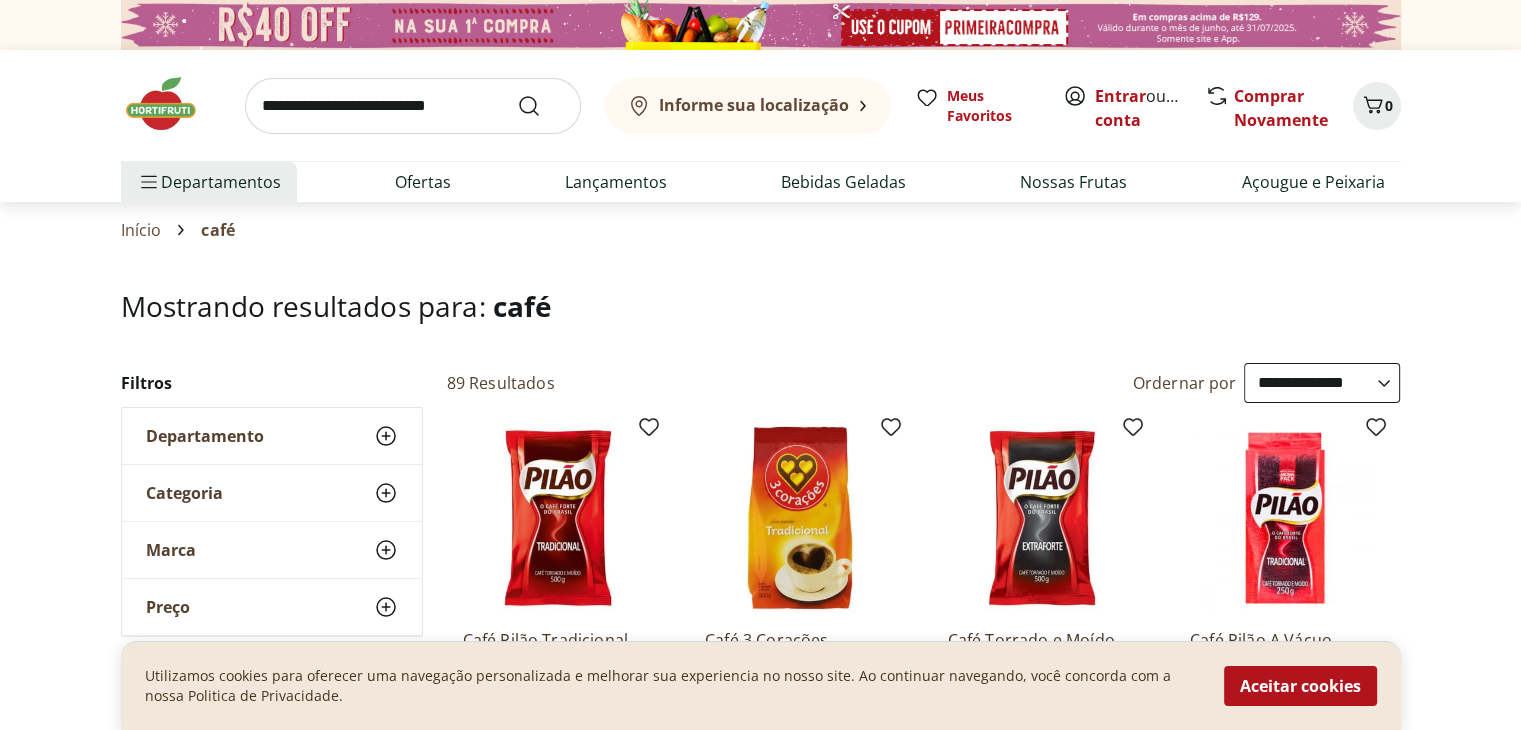 click 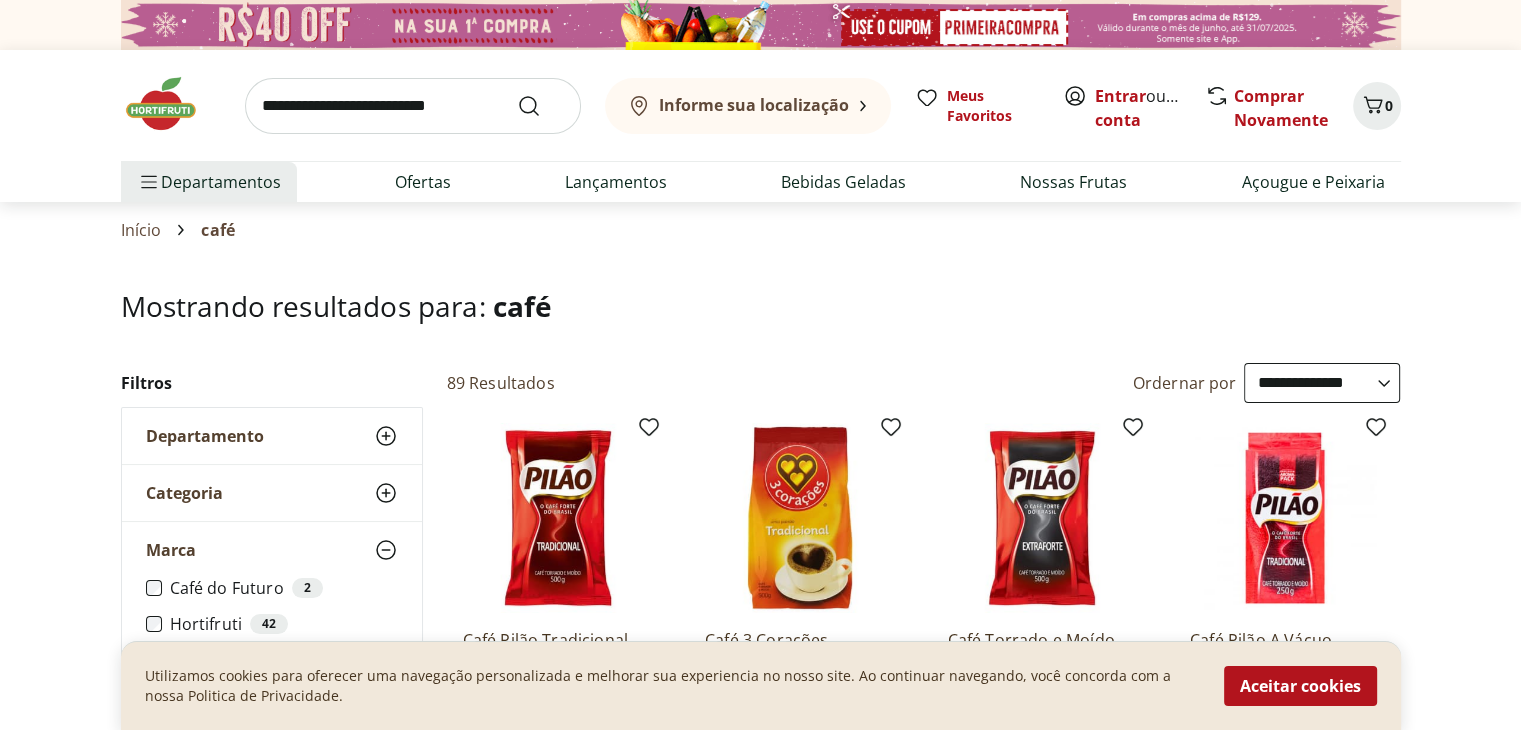 click 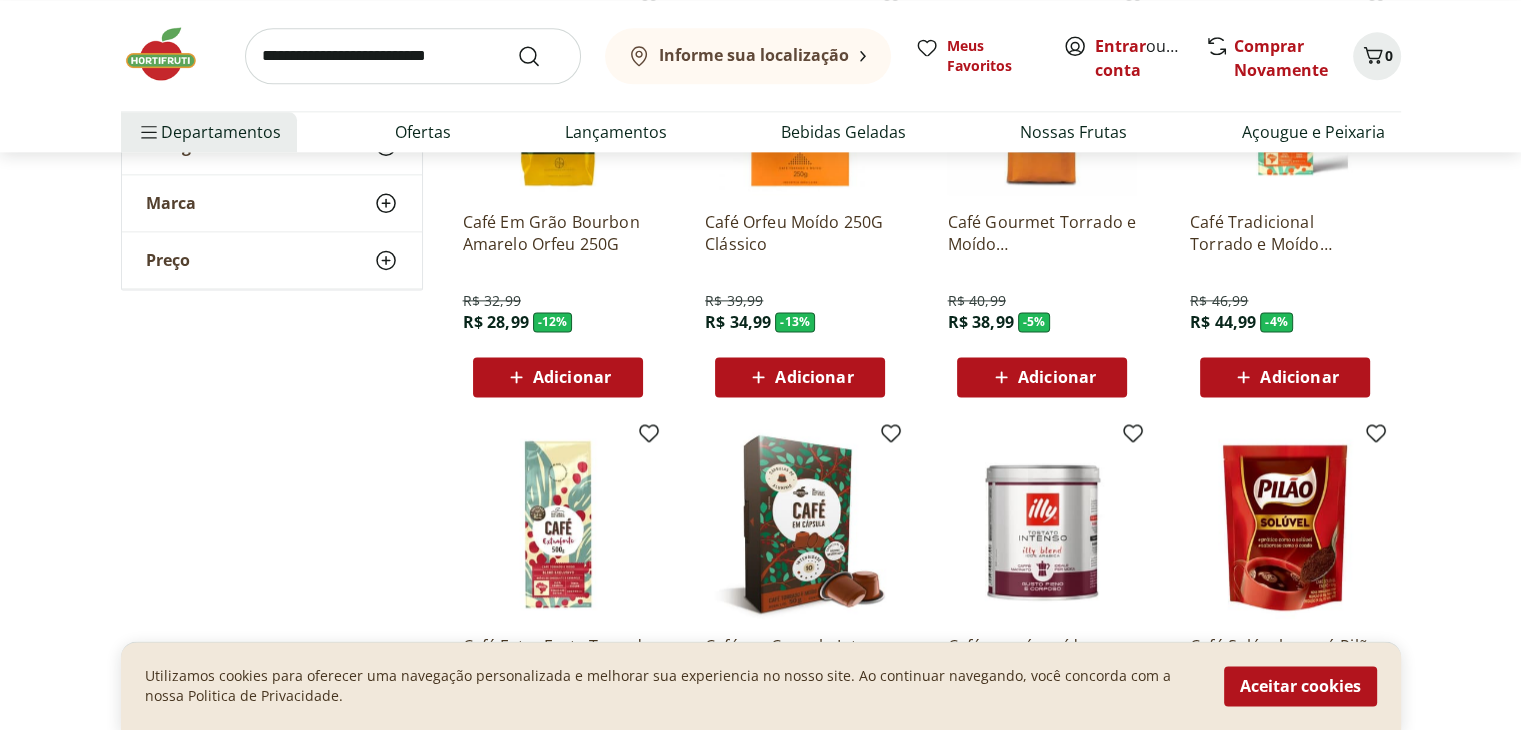 scroll, scrollTop: 3192, scrollLeft: 0, axis: vertical 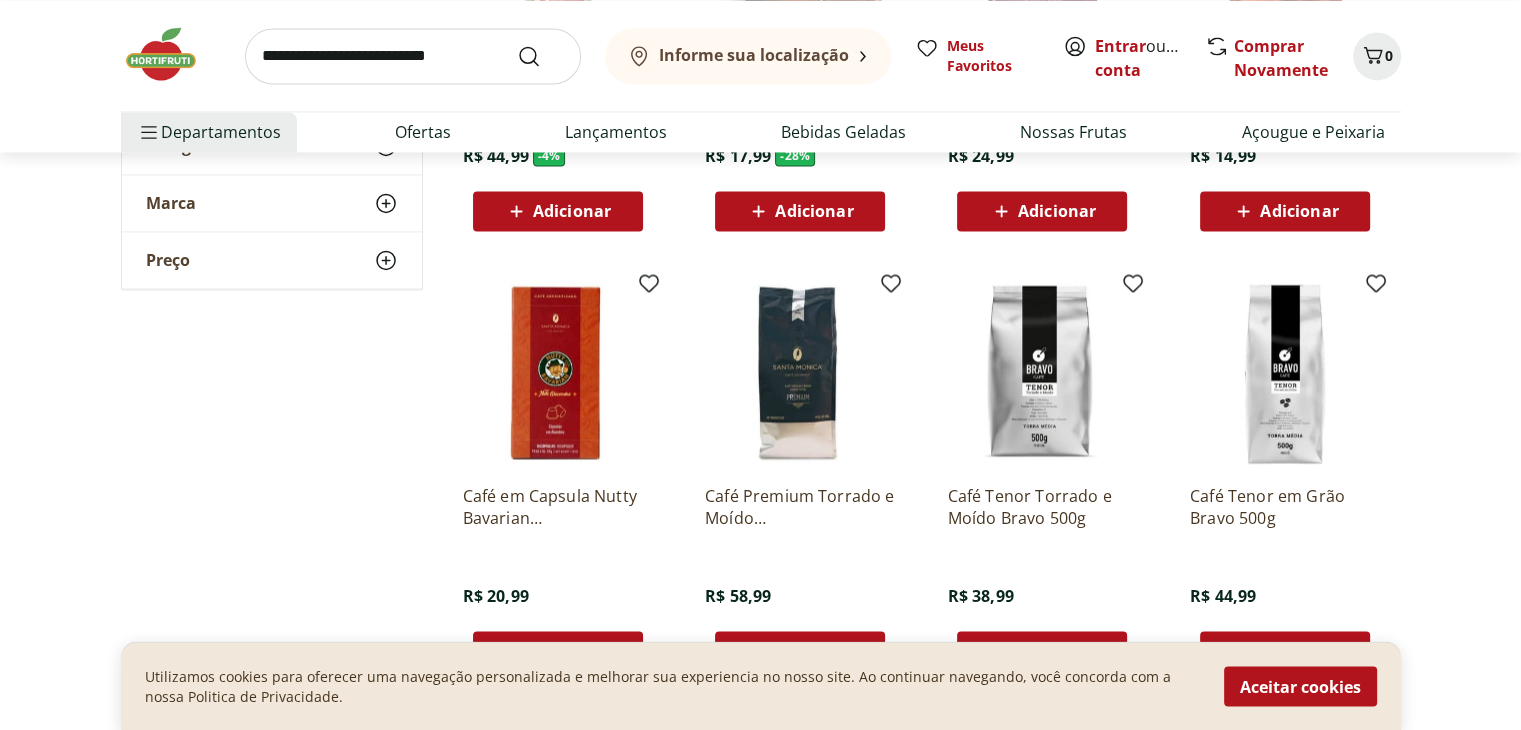 click on "Café Premium Torrado e Moído [GEOGRAPHIC_DATA] 500g" at bounding box center (800, 507) 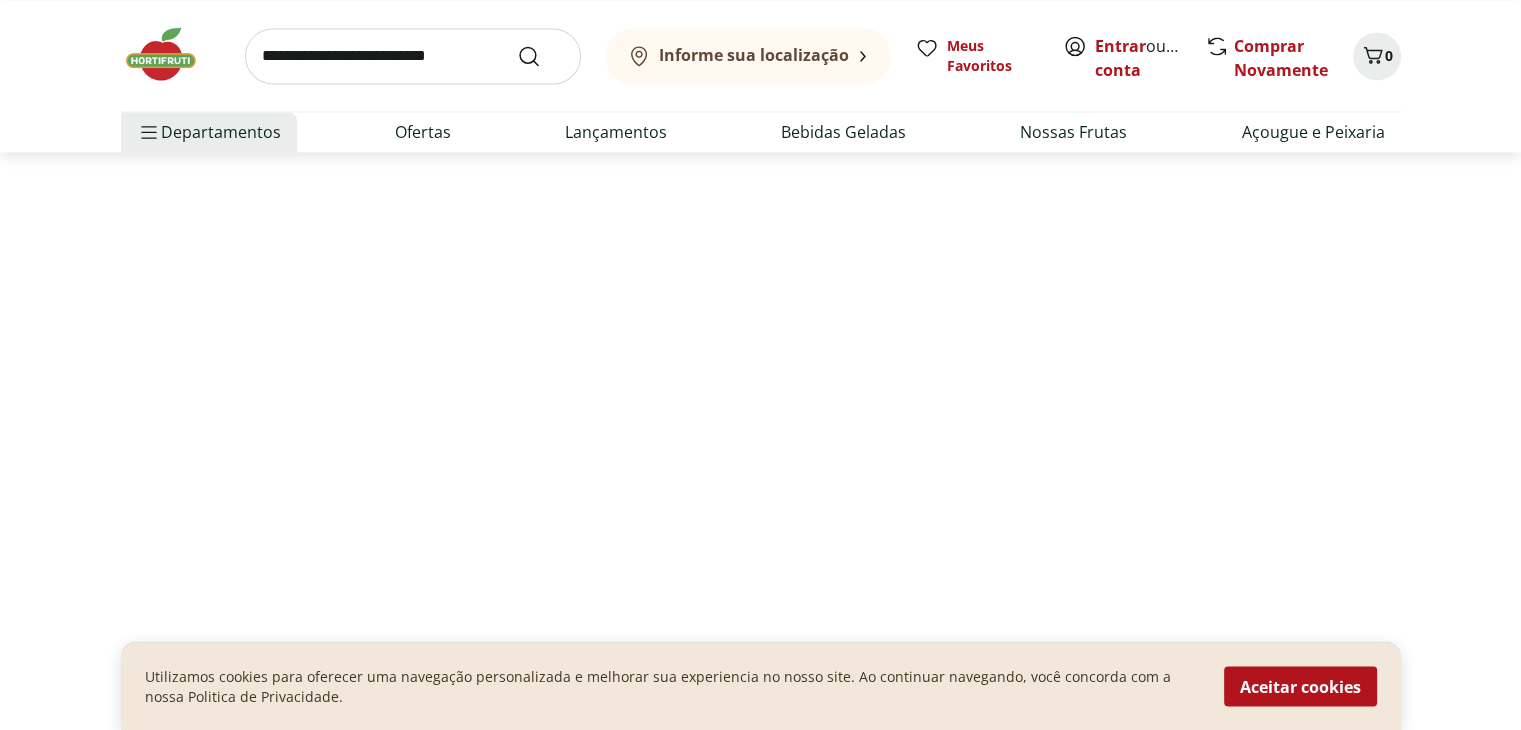 scroll, scrollTop: 0, scrollLeft: 0, axis: both 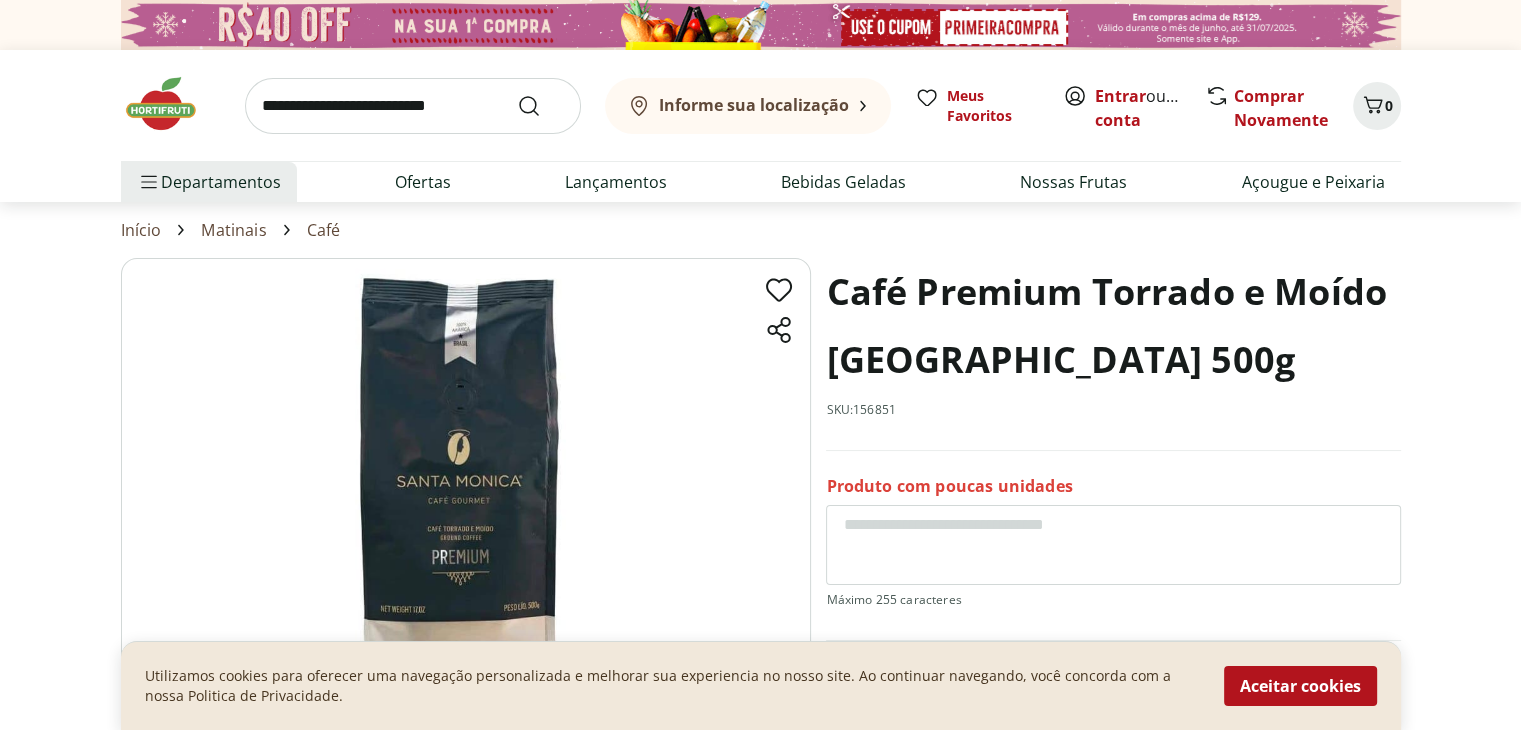 select on "**********" 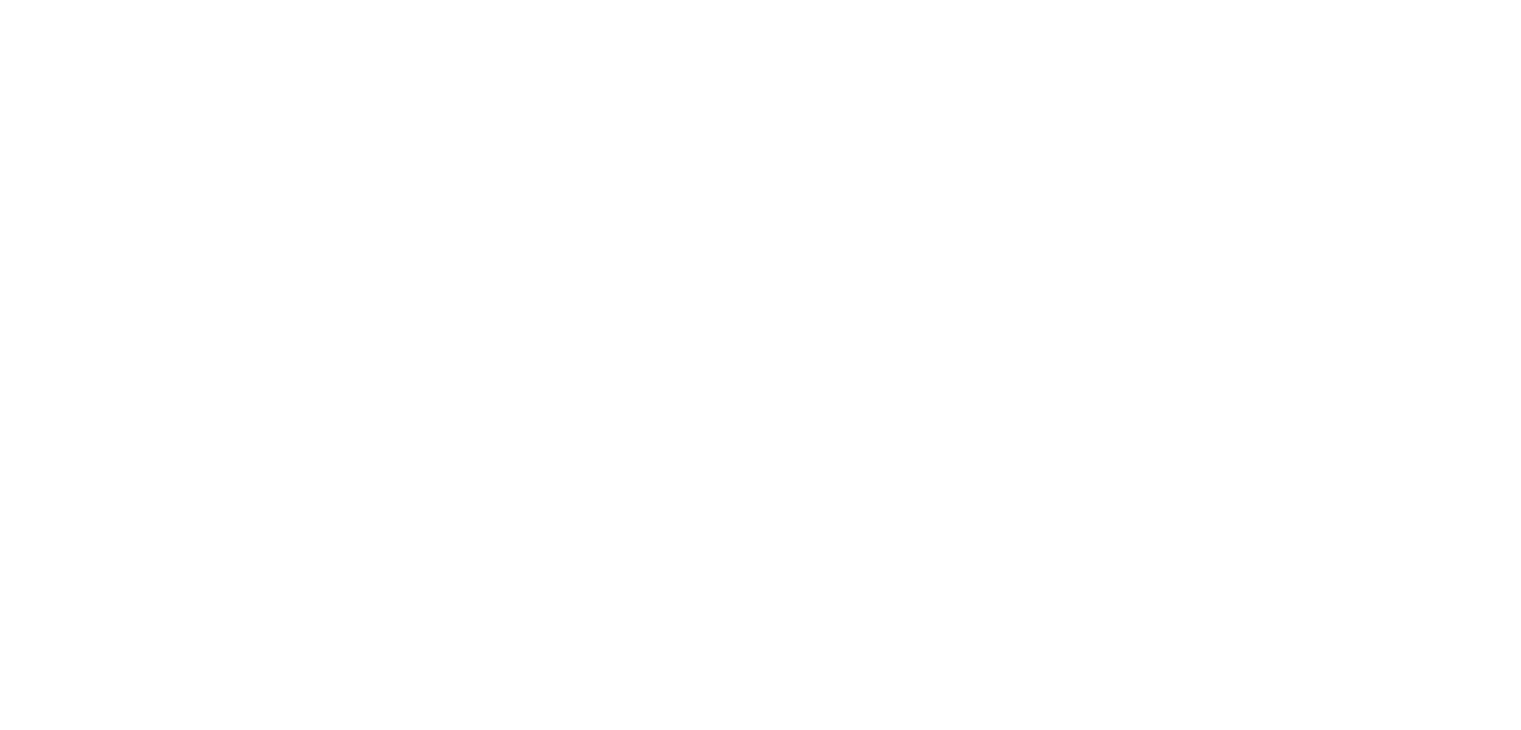 scroll, scrollTop: 3192, scrollLeft: 0, axis: vertical 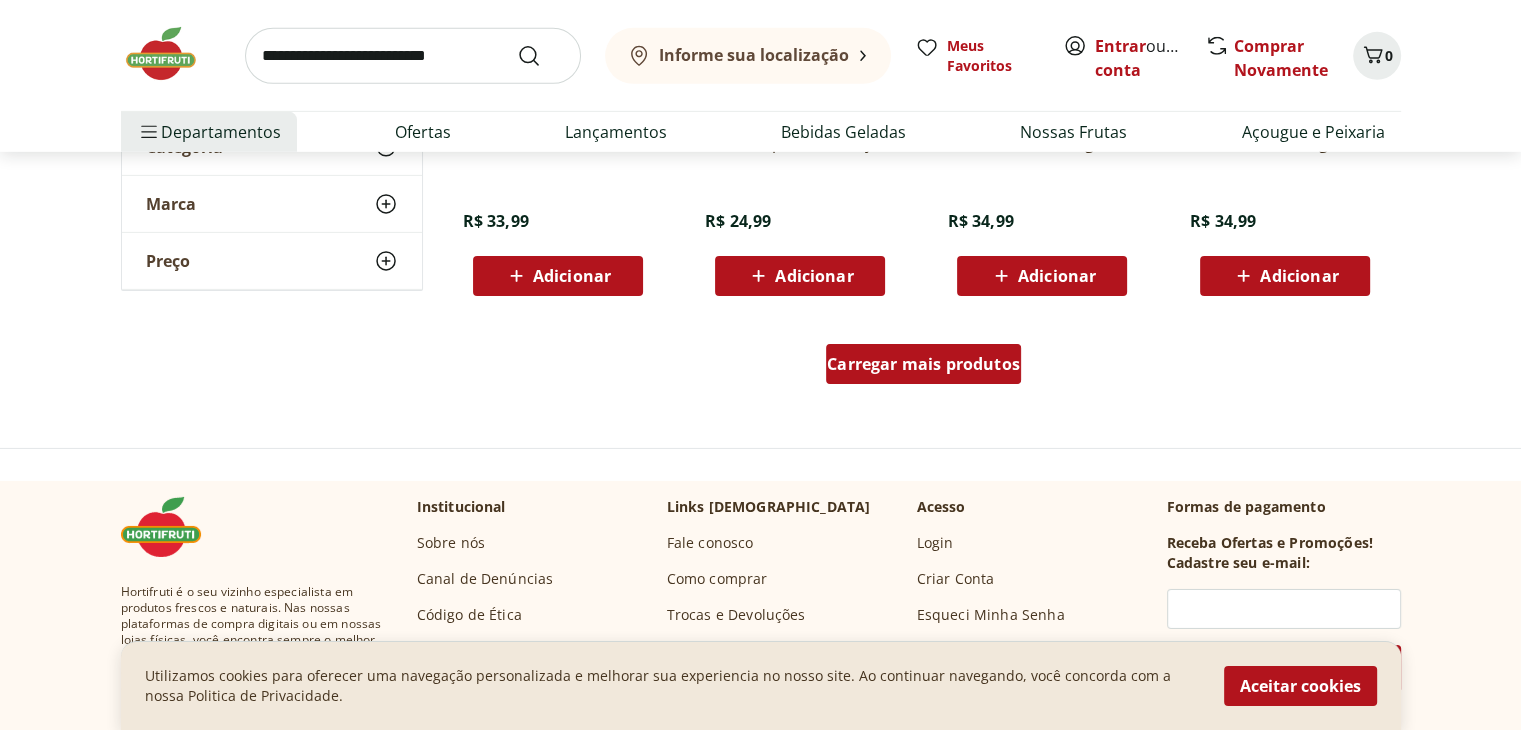 click on "Carregar mais produtos" at bounding box center (923, 364) 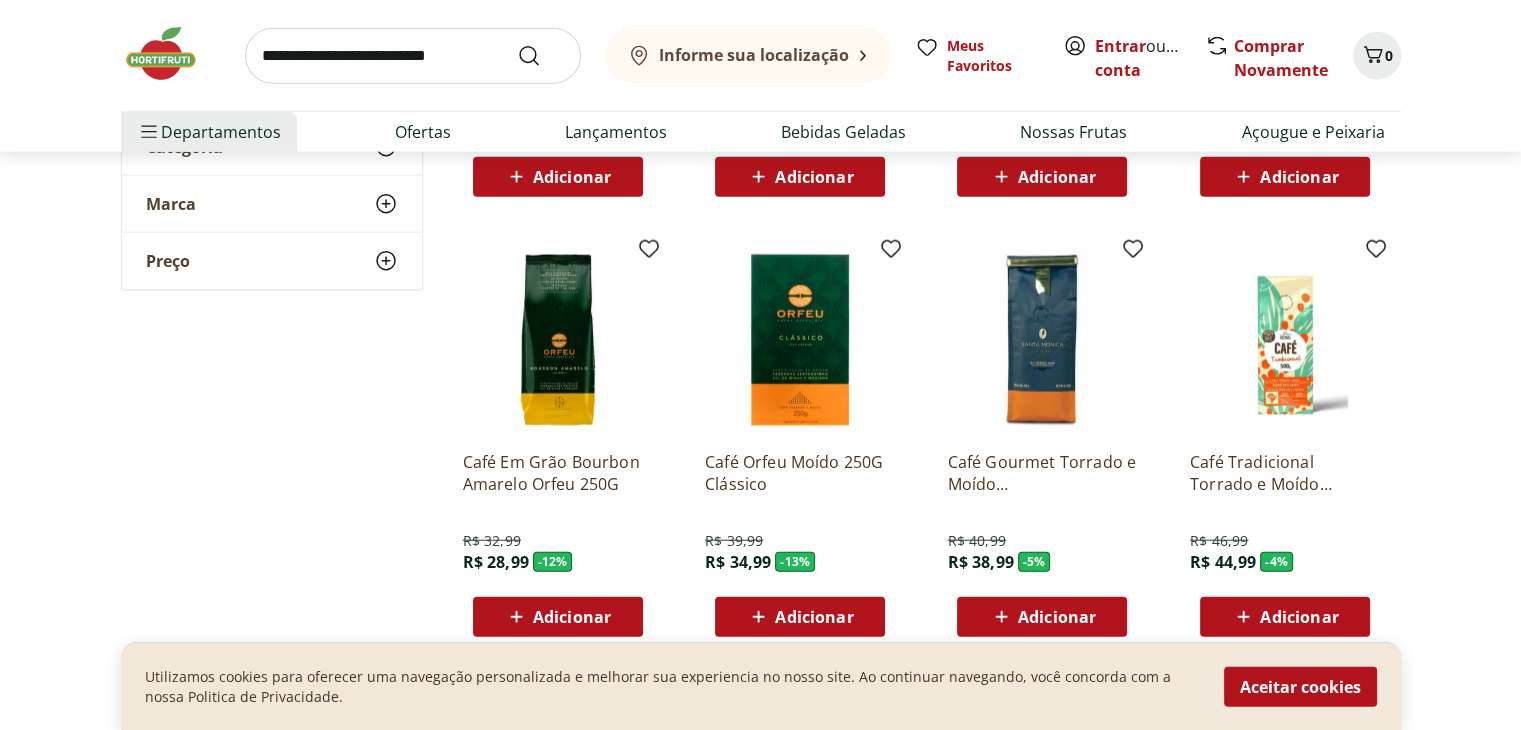 scroll, scrollTop: 4843, scrollLeft: 0, axis: vertical 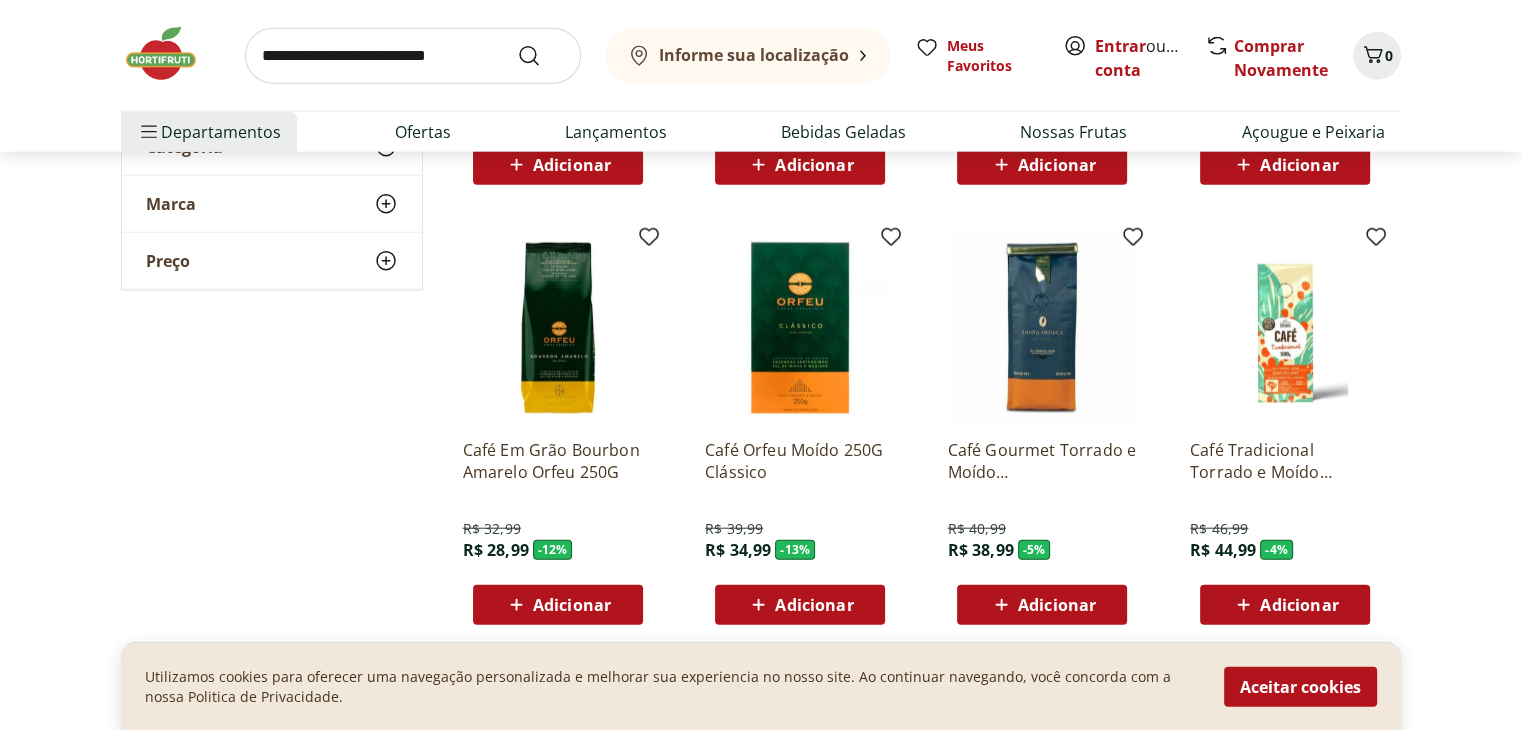 click on "Café Orfeu Moído 250G Clássico" at bounding box center [800, 461] 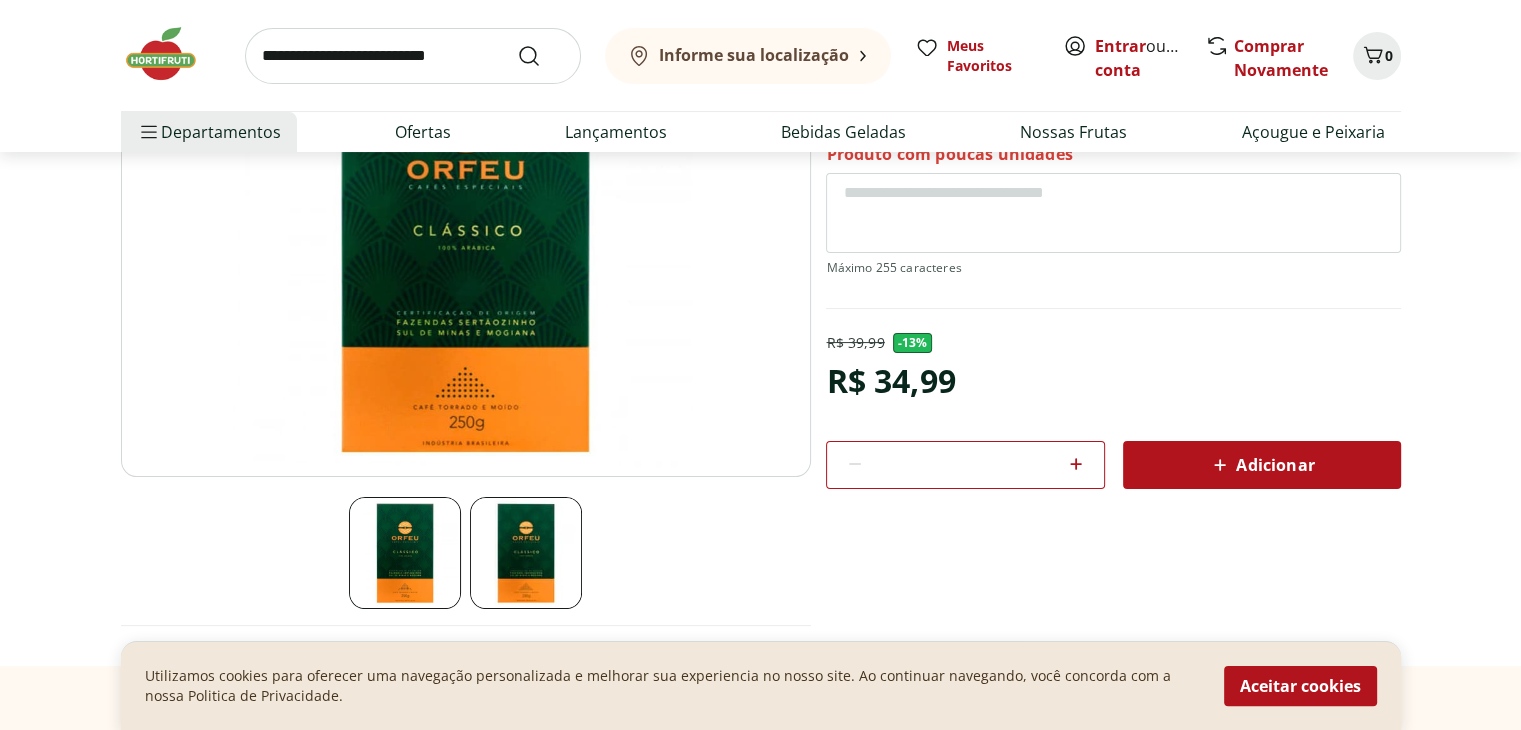 scroll, scrollTop: 259, scrollLeft: 0, axis: vertical 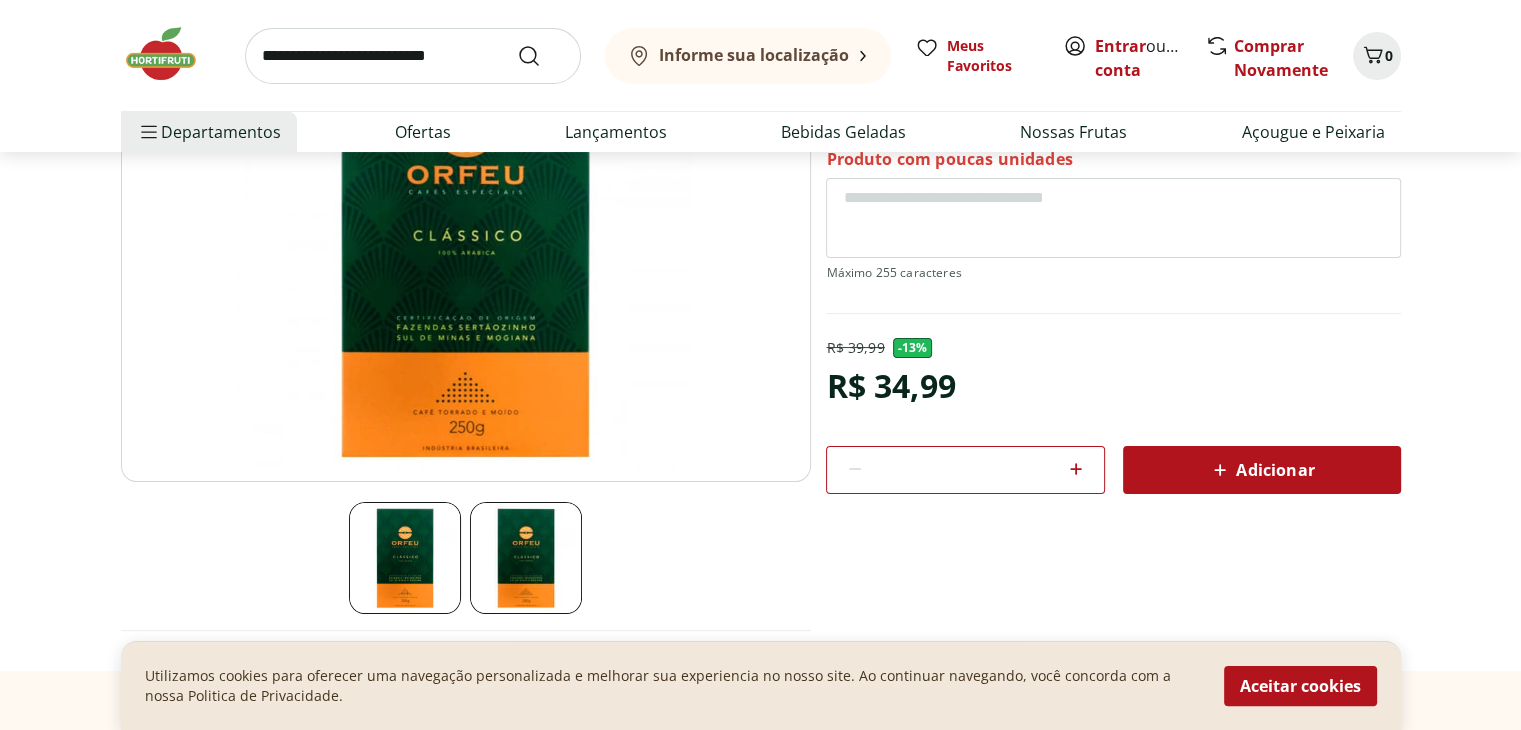 click on "Adicionar" at bounding box center (1261, 470) 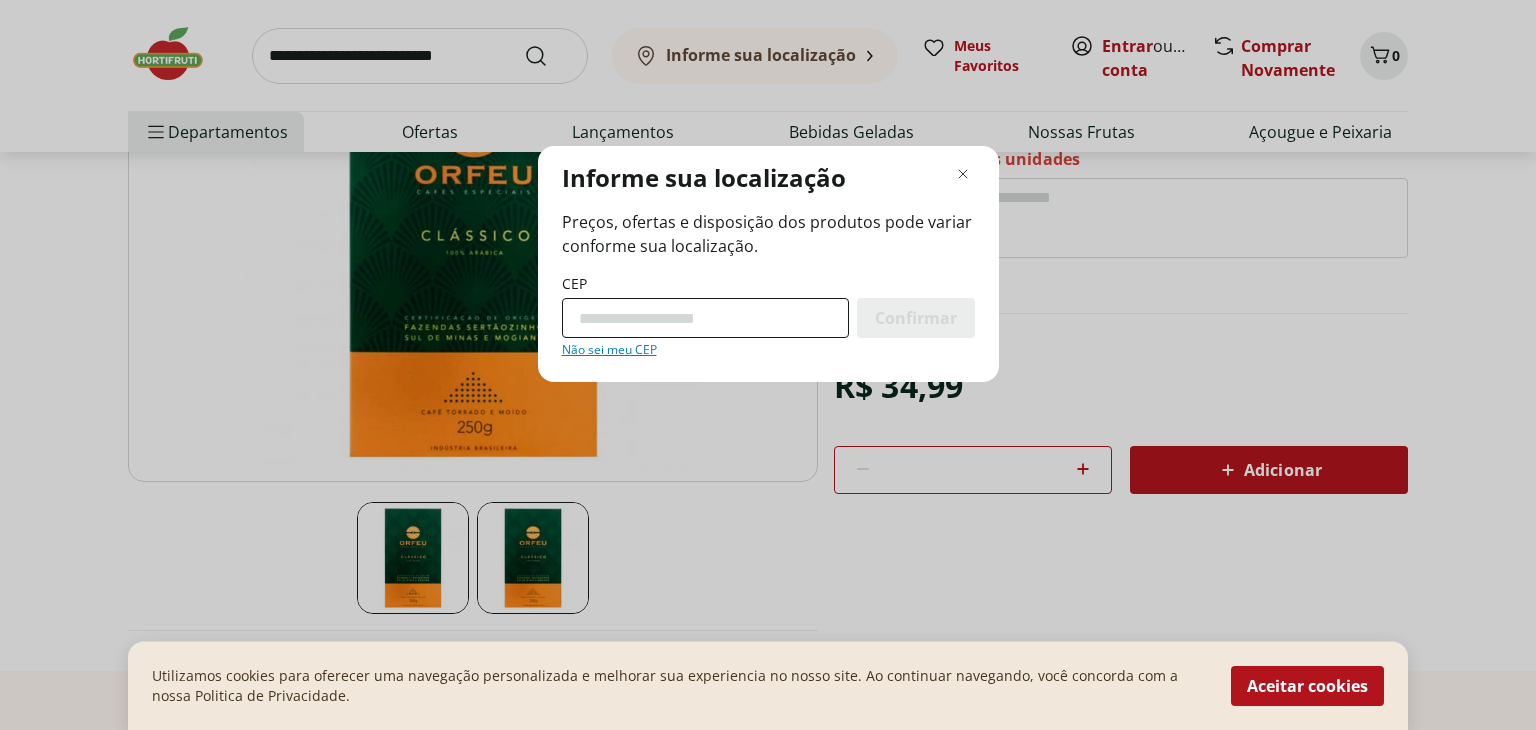 click on "CEP" at bounding box center (705, 318) 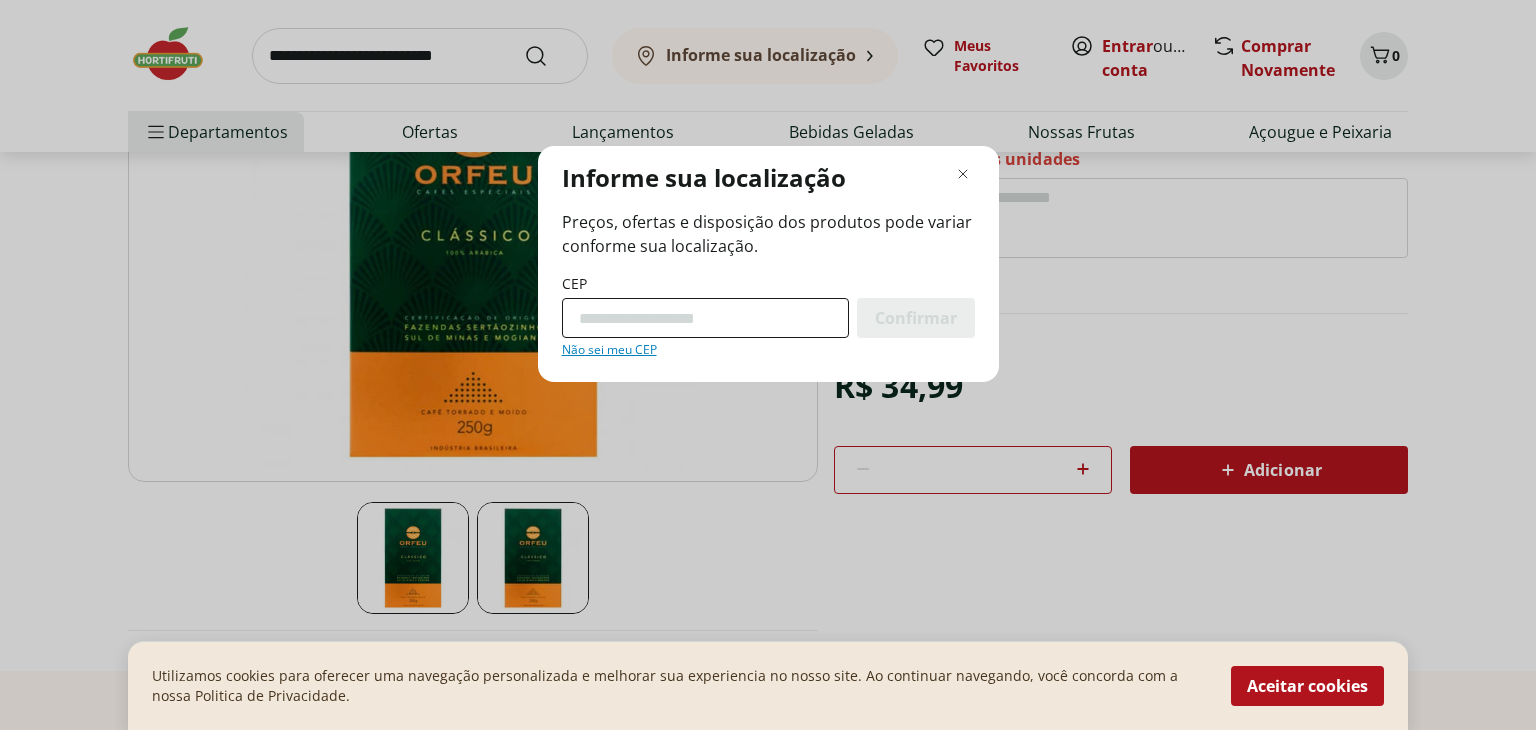 type on "*" 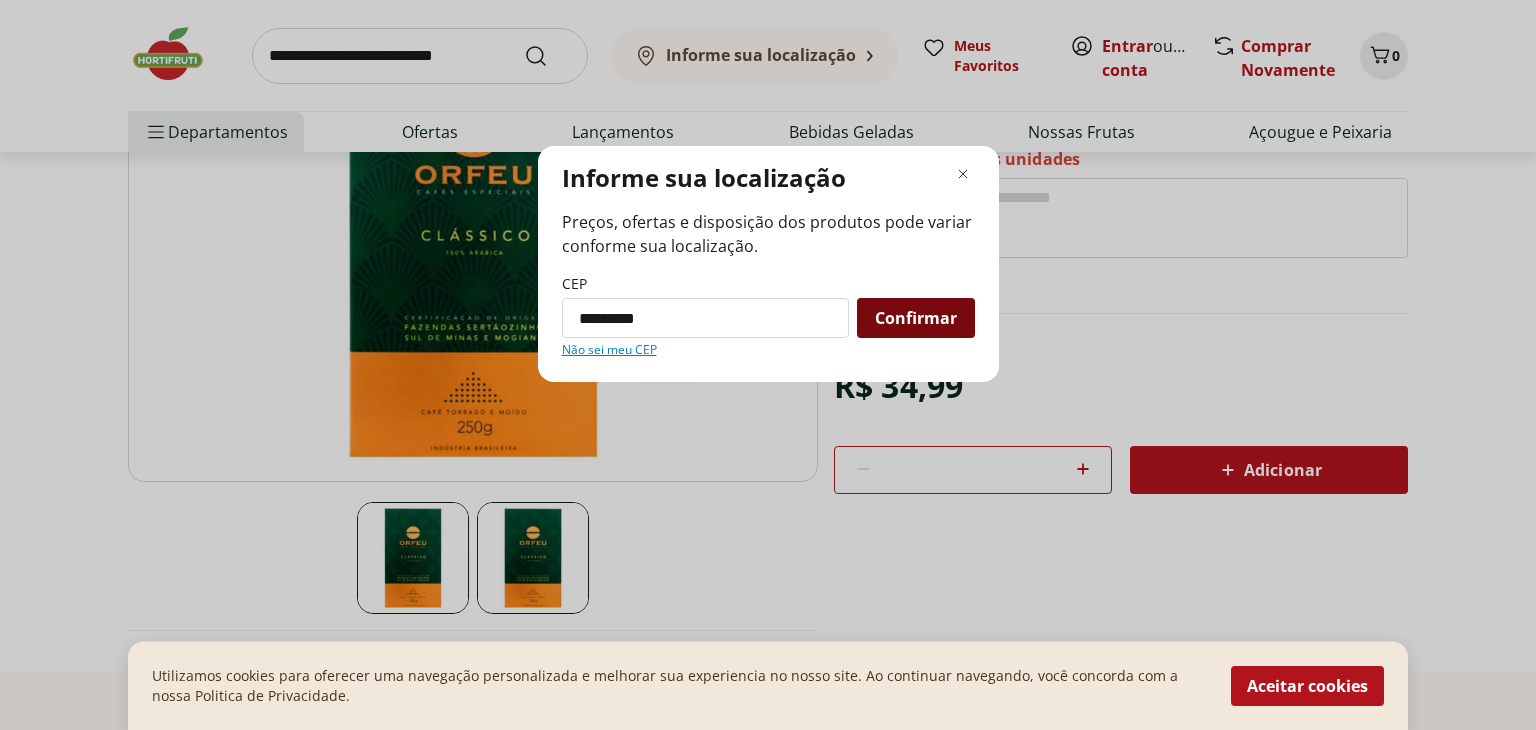 type on "*********" 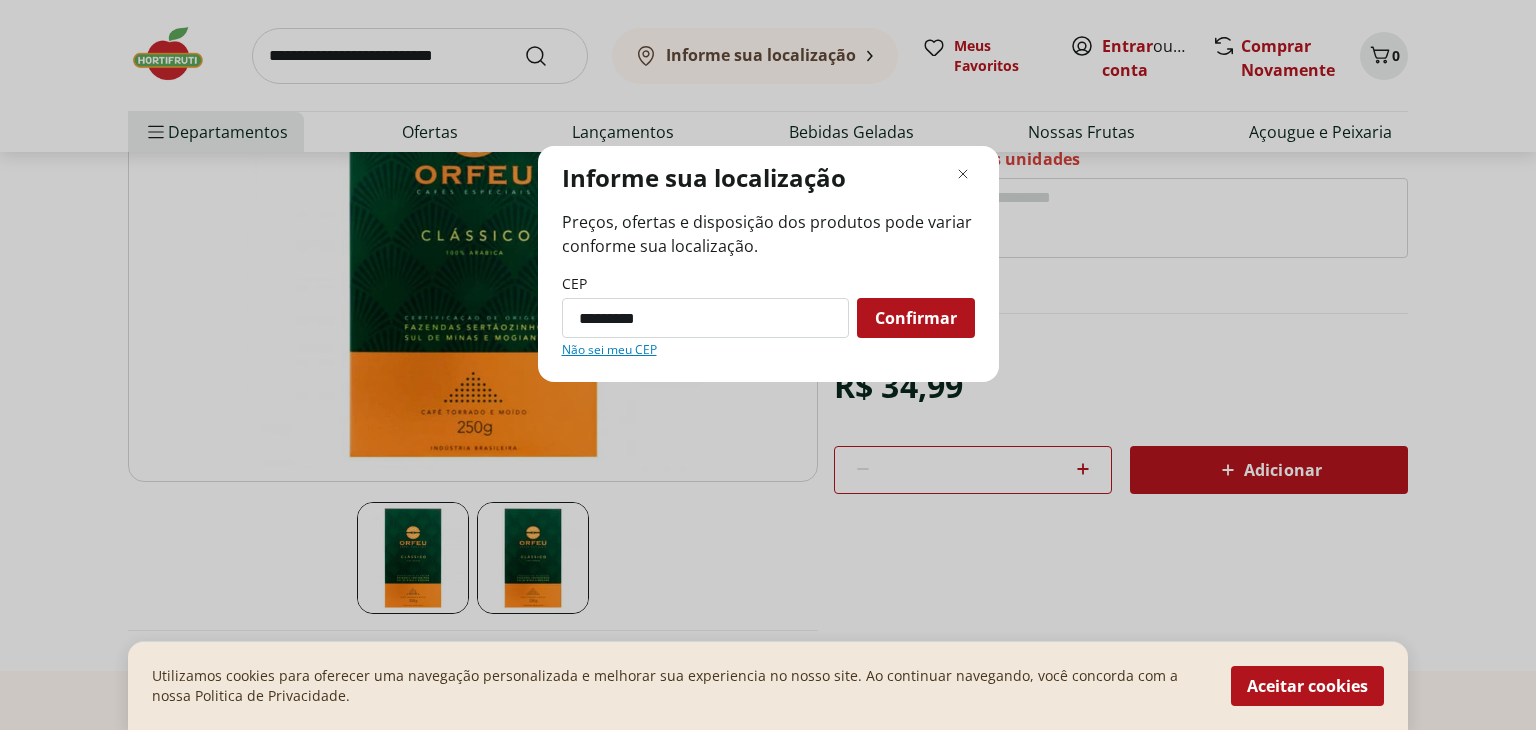 click on "Confirmar" at bounding box center (916, 318) 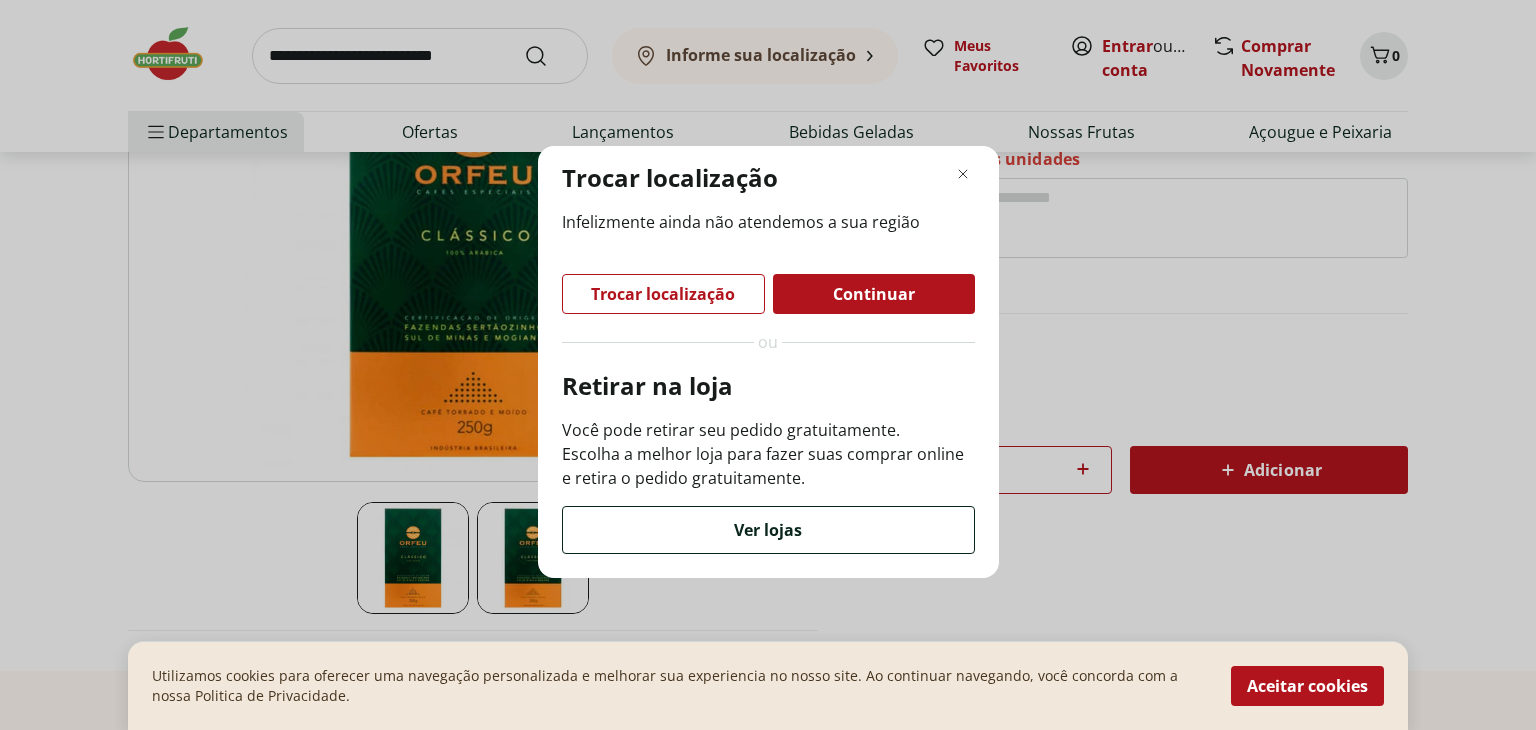 click on "Ver lojas" at bounding box center (768, 530) 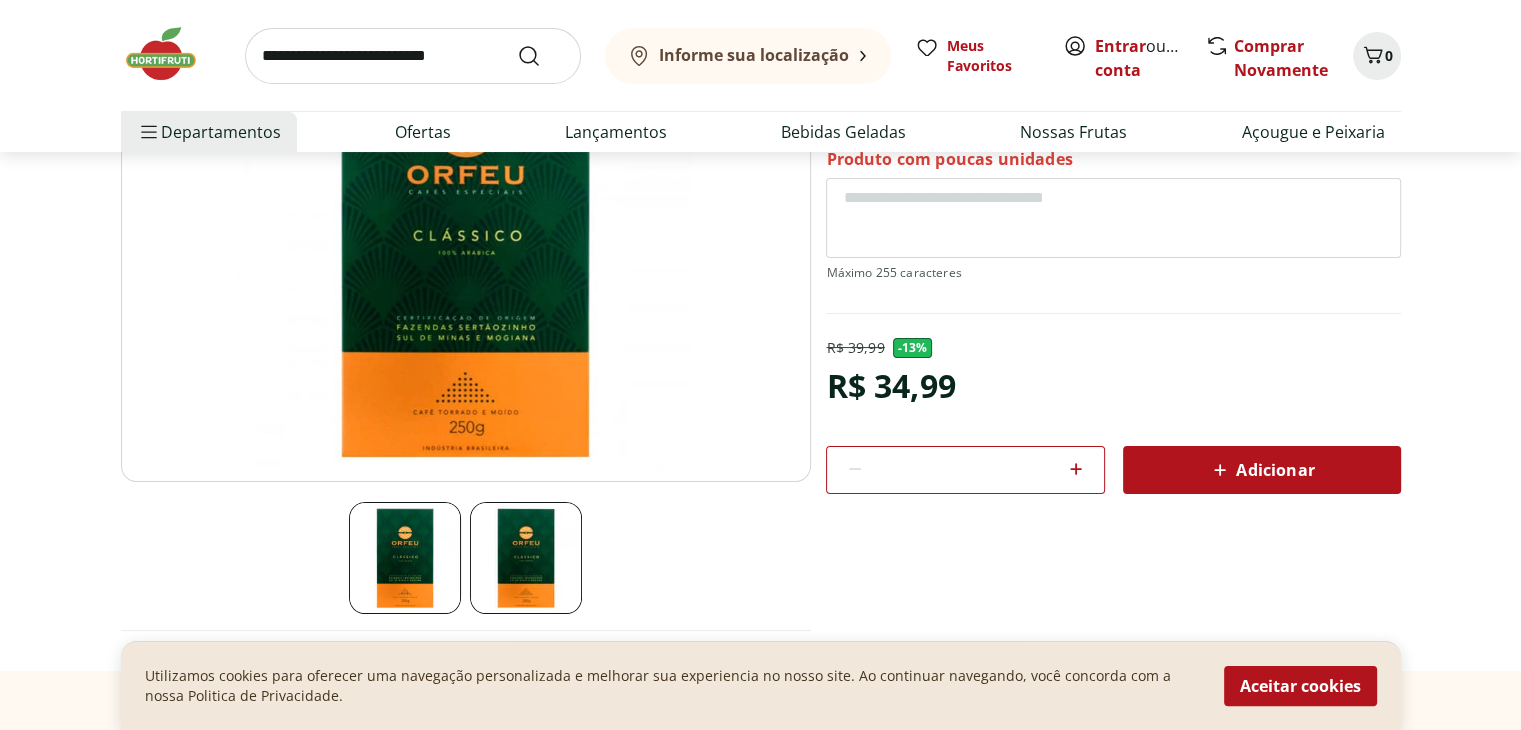 scroll, scrollTop: 0, scrollLeft: 0, axis: both 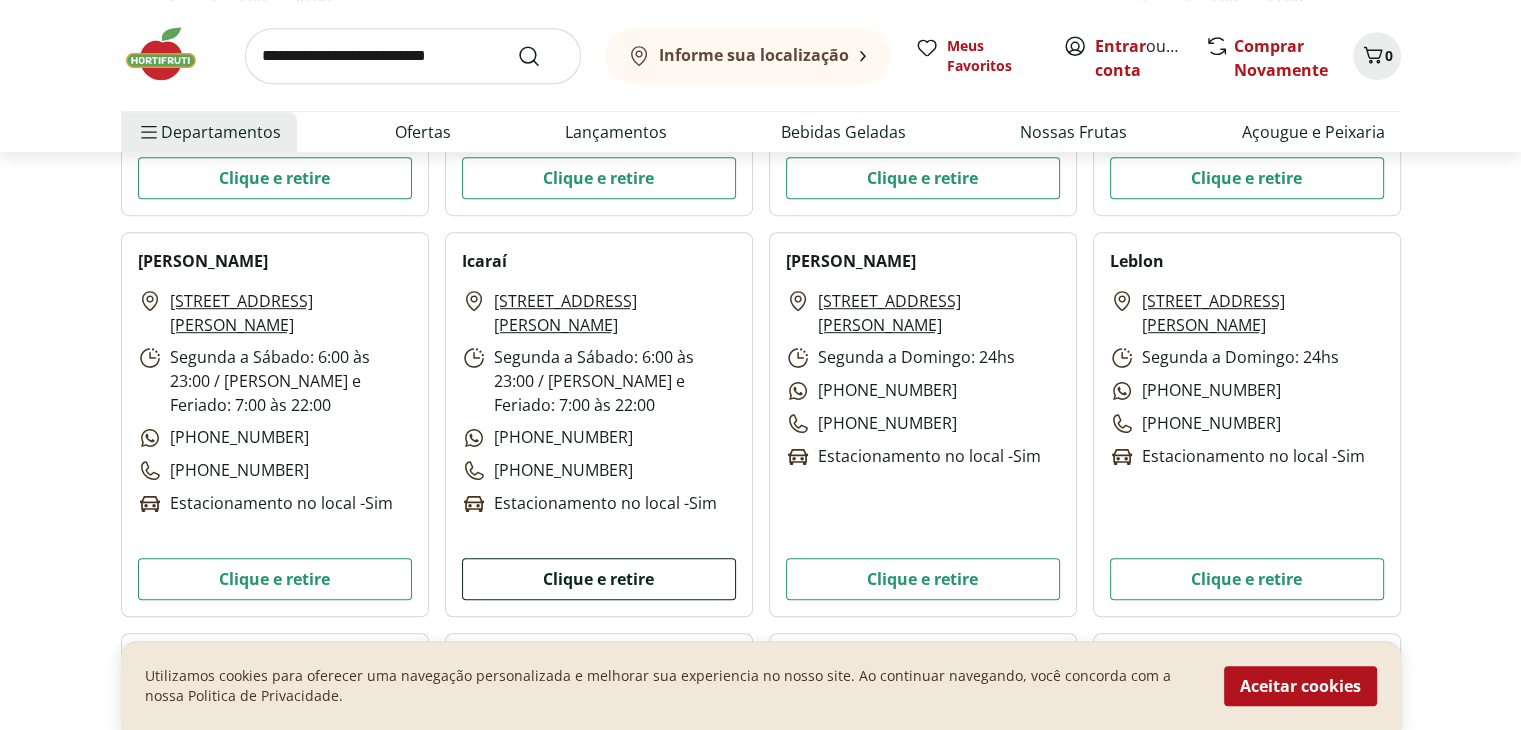 click on "Clique e retire" at bounding box center (599, 579) 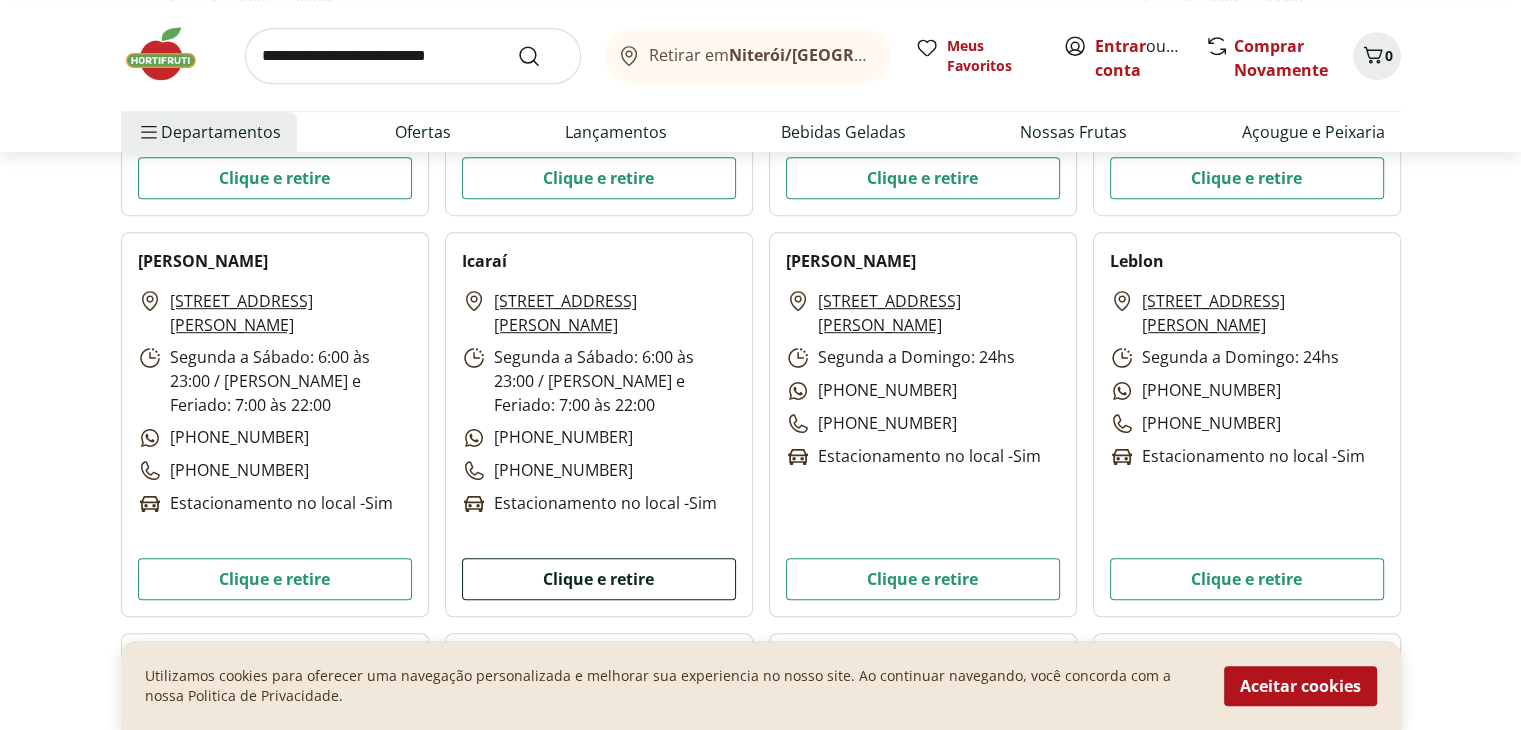 click on "Clique e retire" at bounding box center (599, 579) 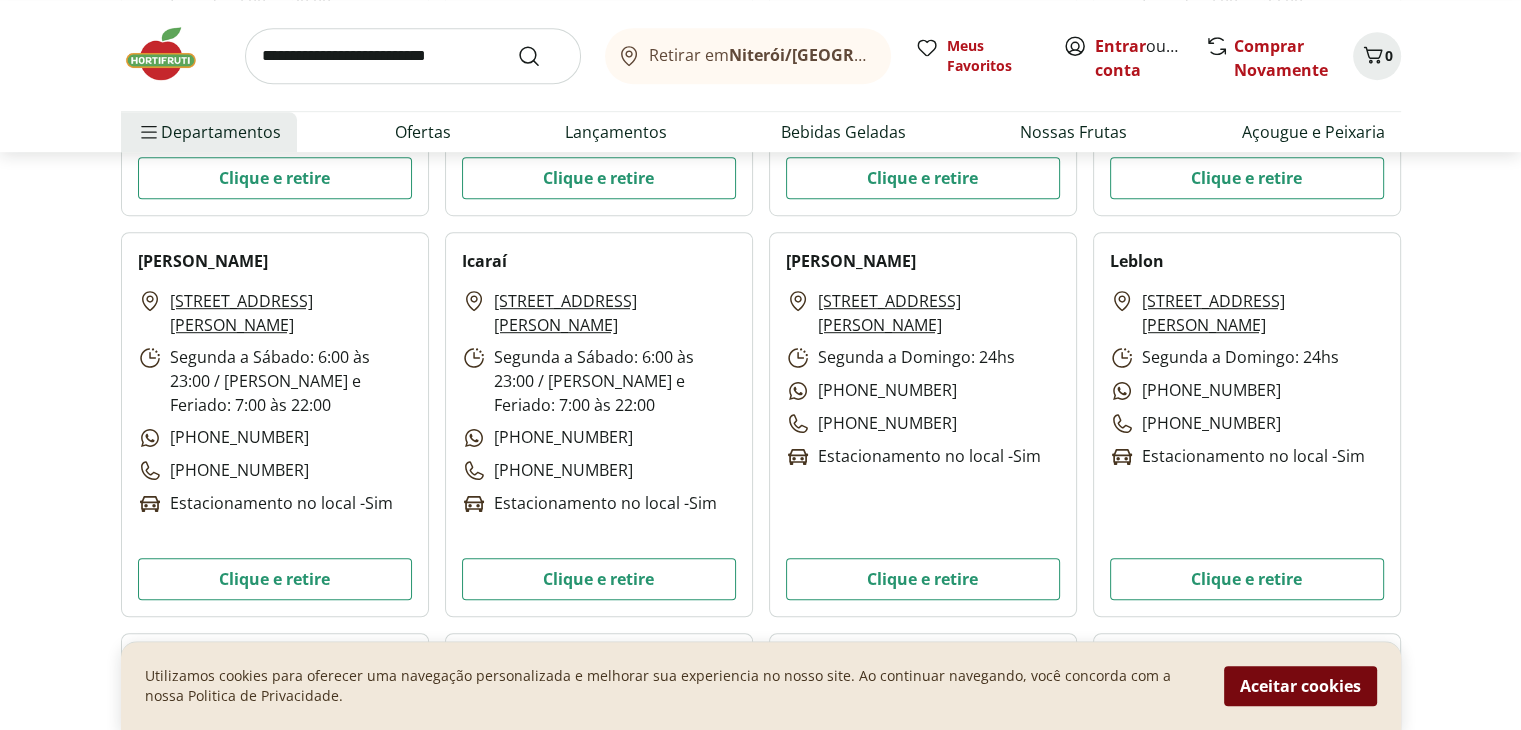 click on "Aceitar cookies" at bounding box center (1300, 686) 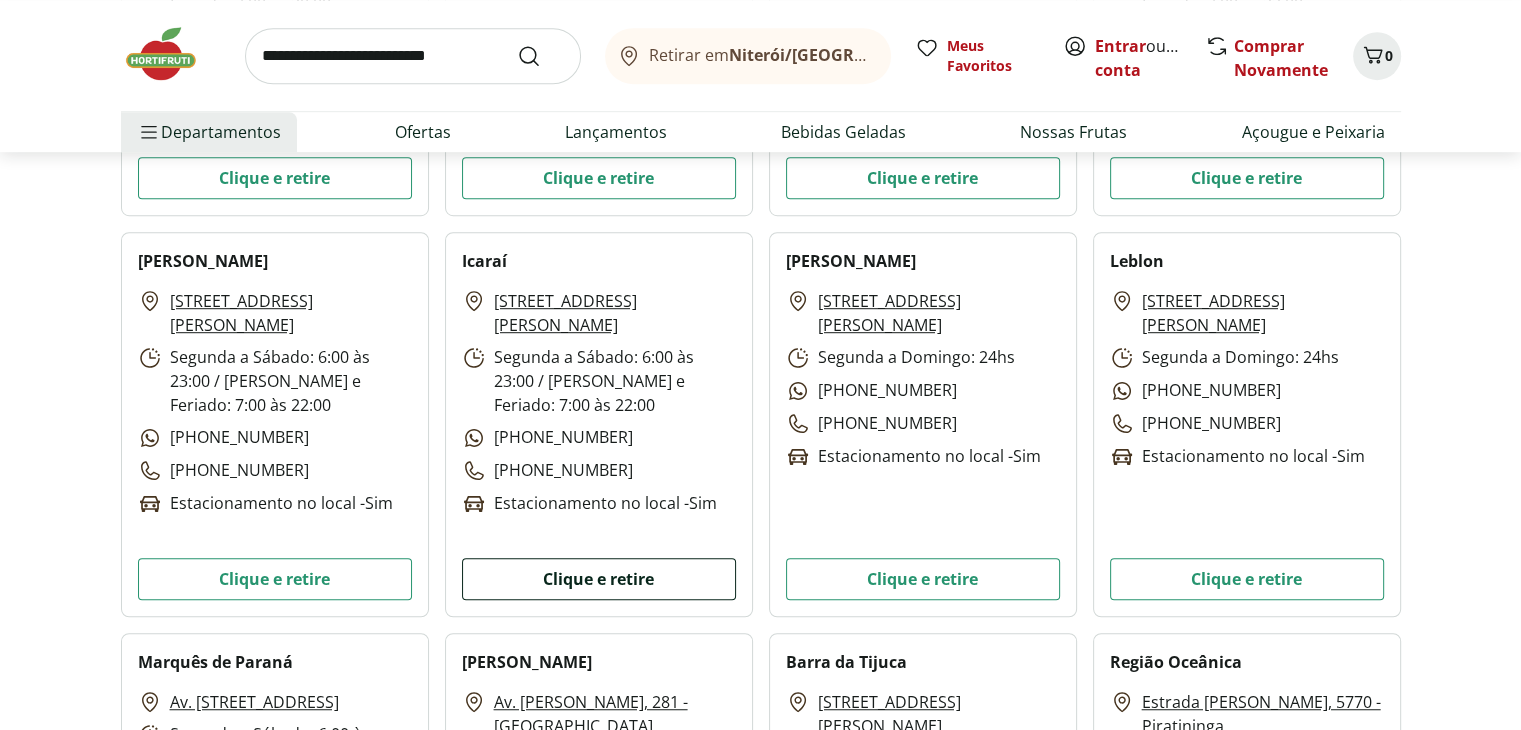 click on "Clique e retire" at bounding box center [599, 579] 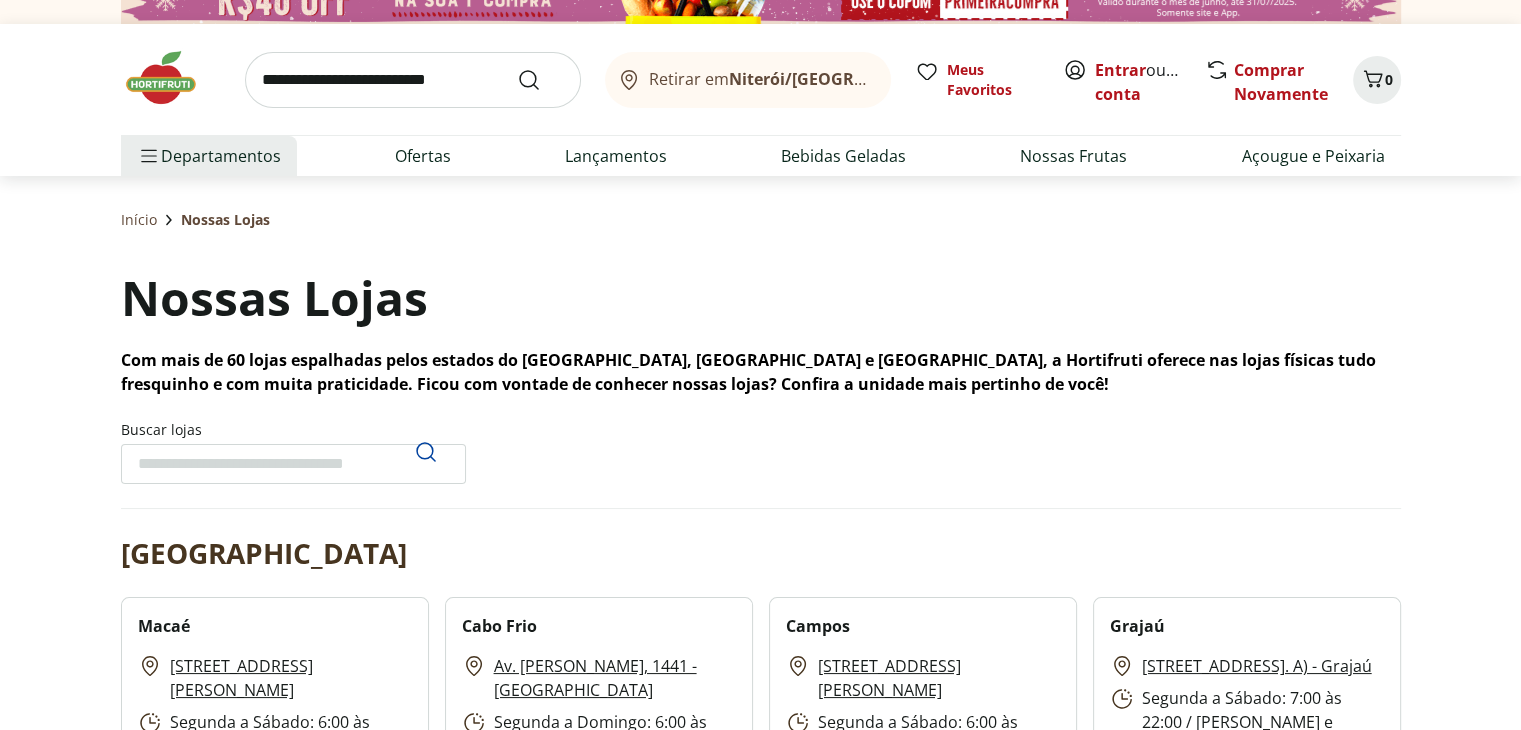 scroll, scrollTop: 72, scrollLeft: 0, axis: vertical 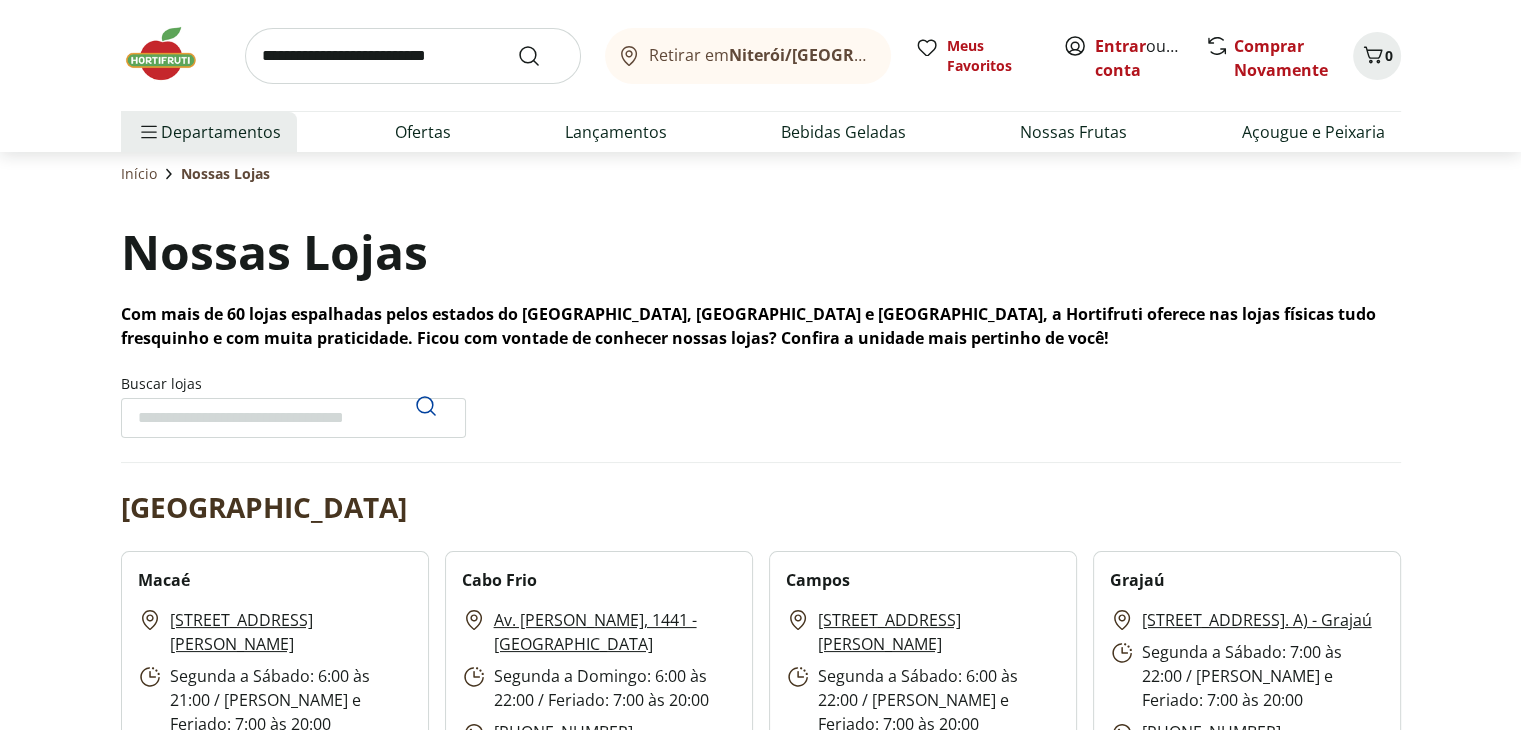 click on "Buscar lojas" at bounding box center [293, 418] 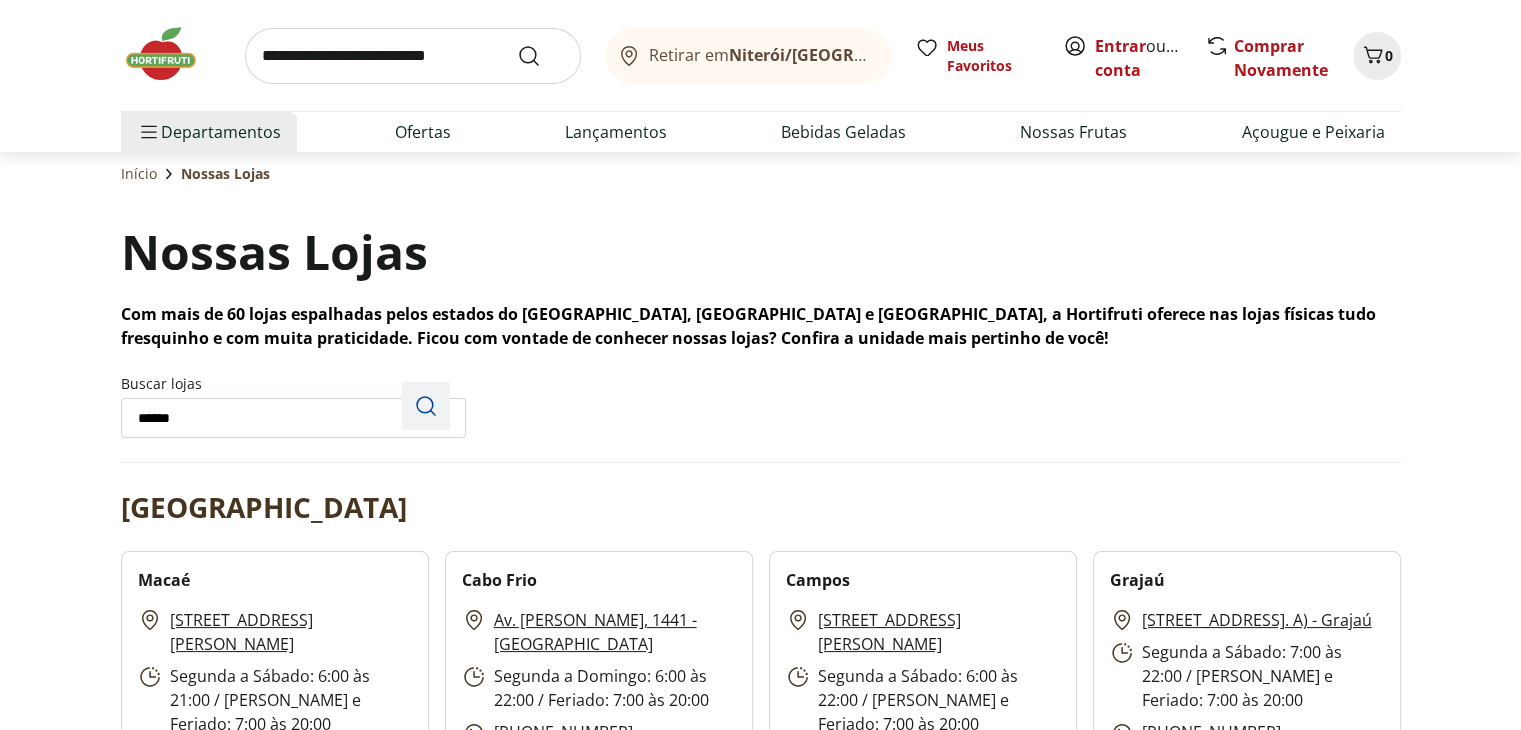 type on "******" 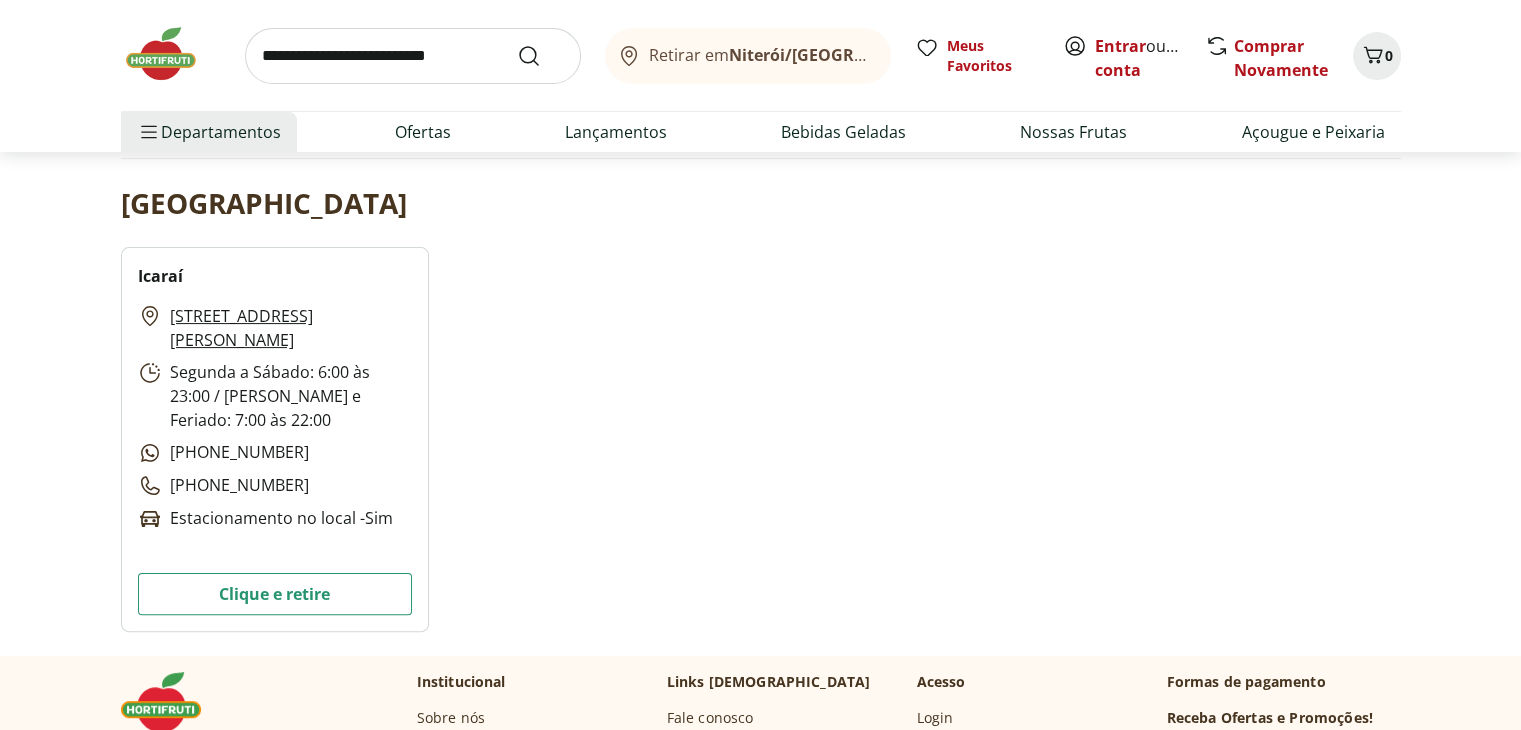 scroll, scrollTop: 388, scrollLeft: 0, axis: vertical 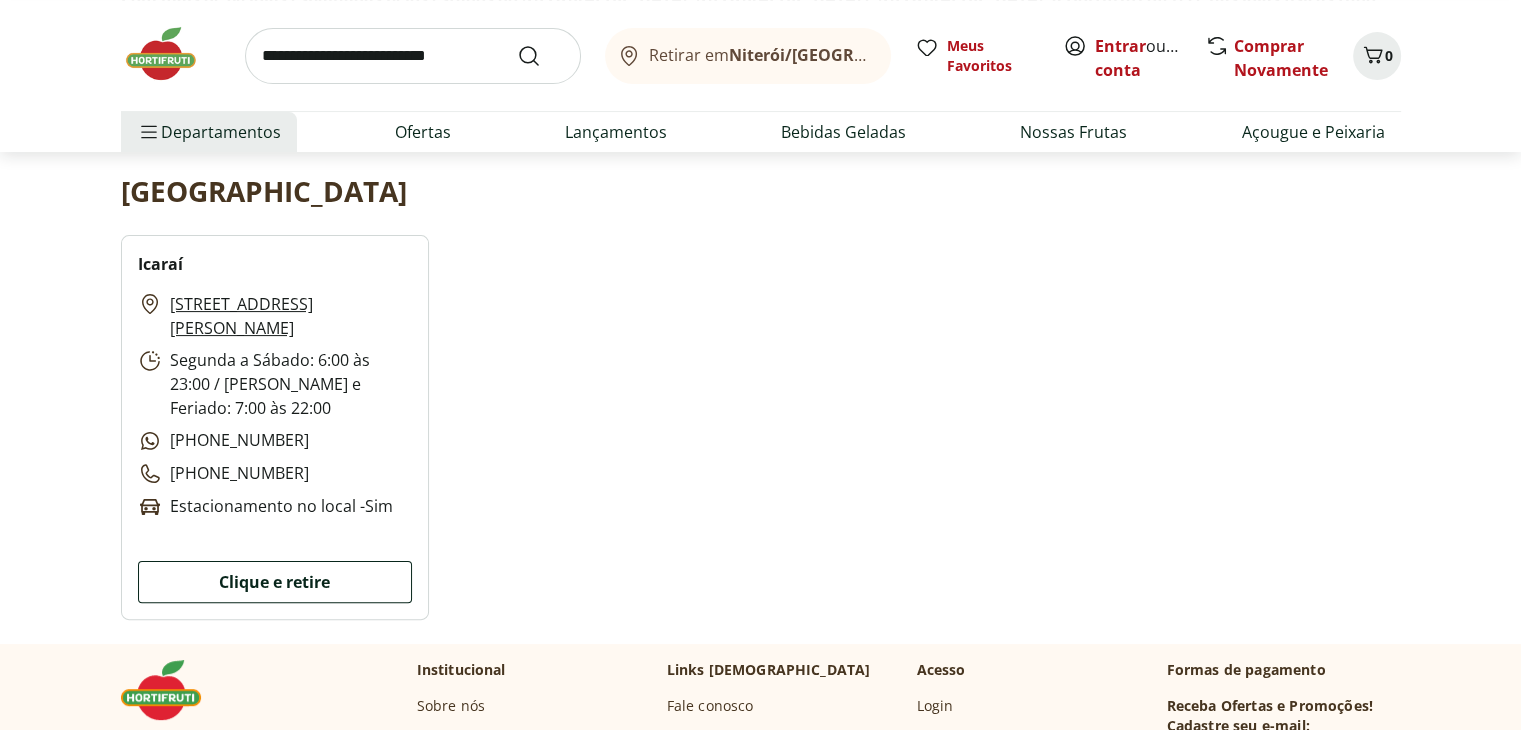 click on "Clique e retire" at bounding box center [275, 582] 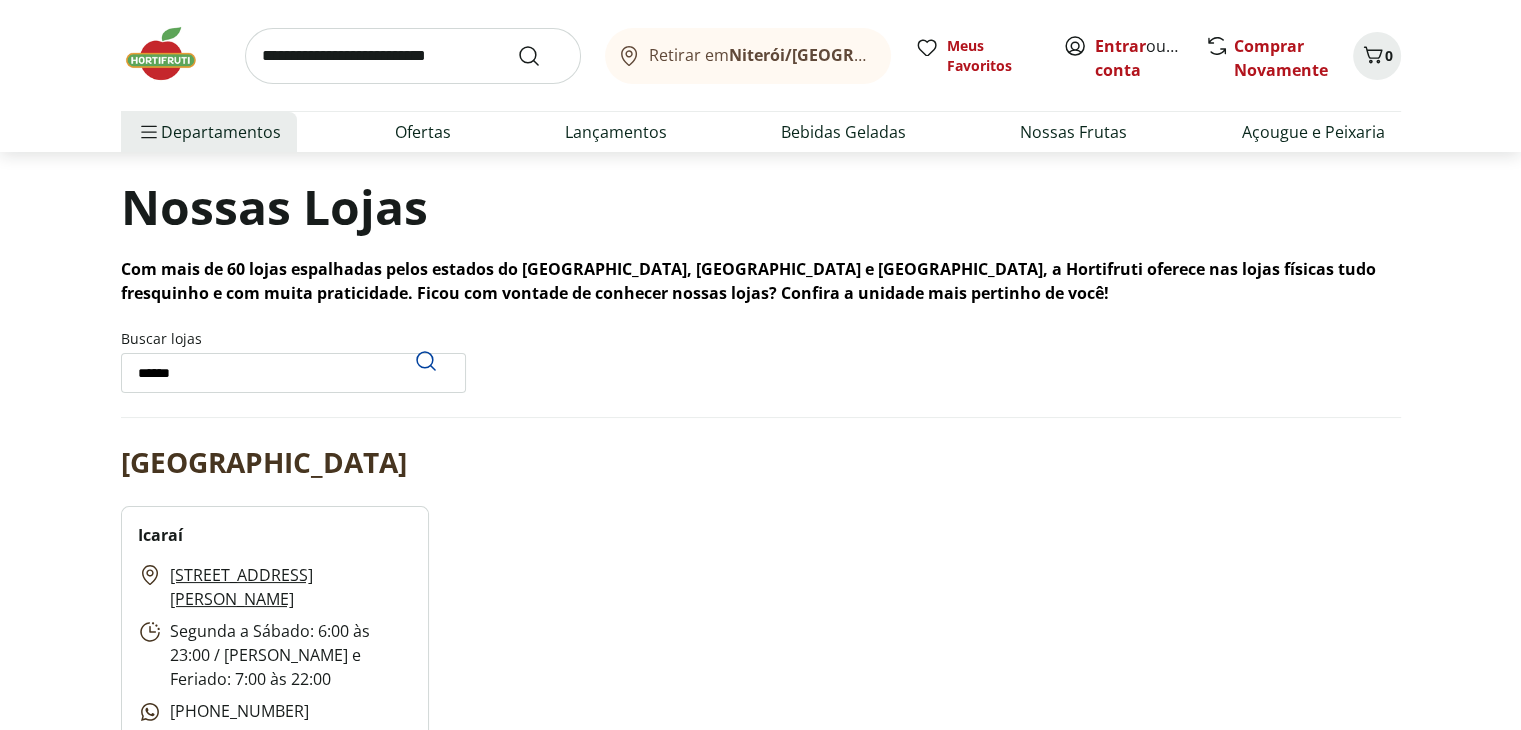 scroll, scrollTop: 108, scrollLeft: 0, axis: vertical 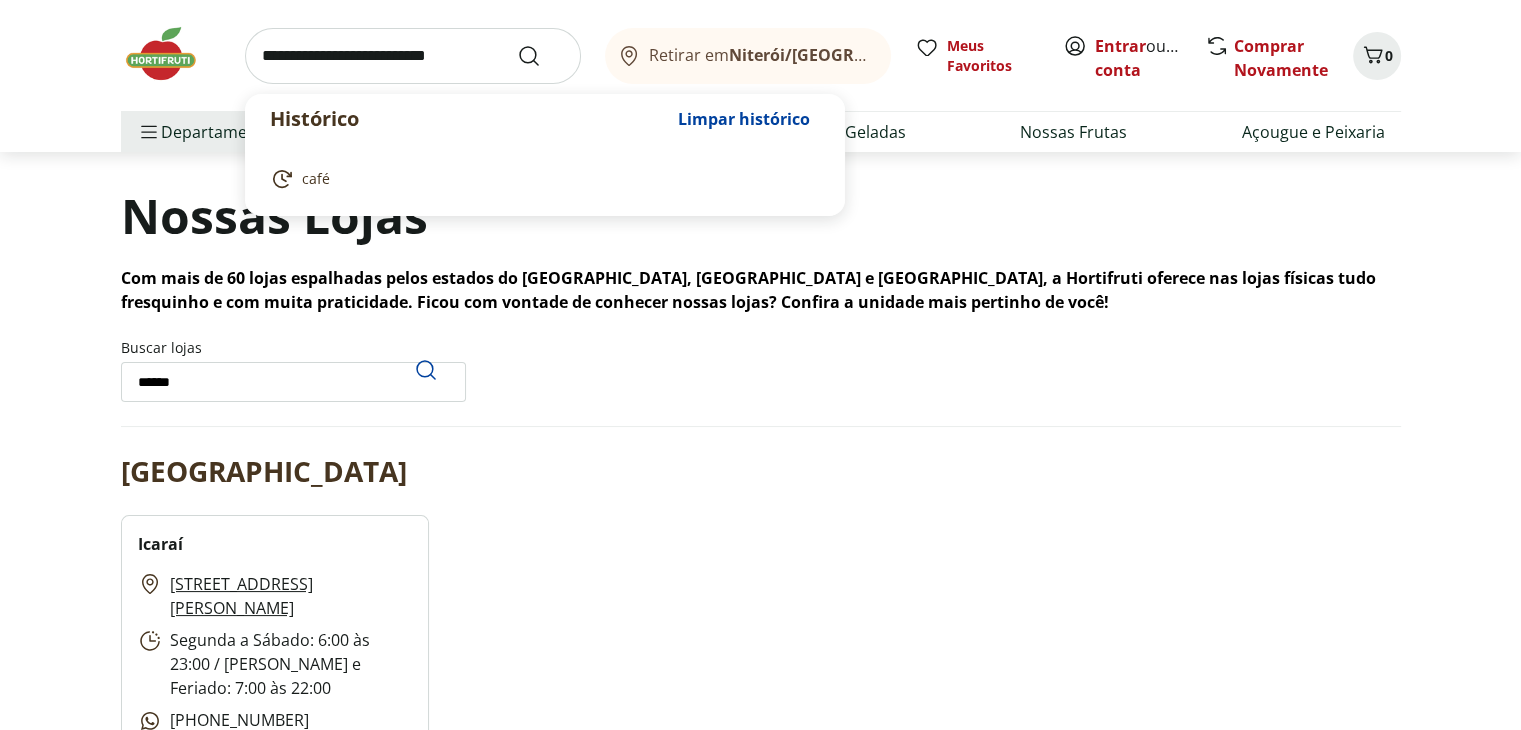 click at bounding box center (413, 56) 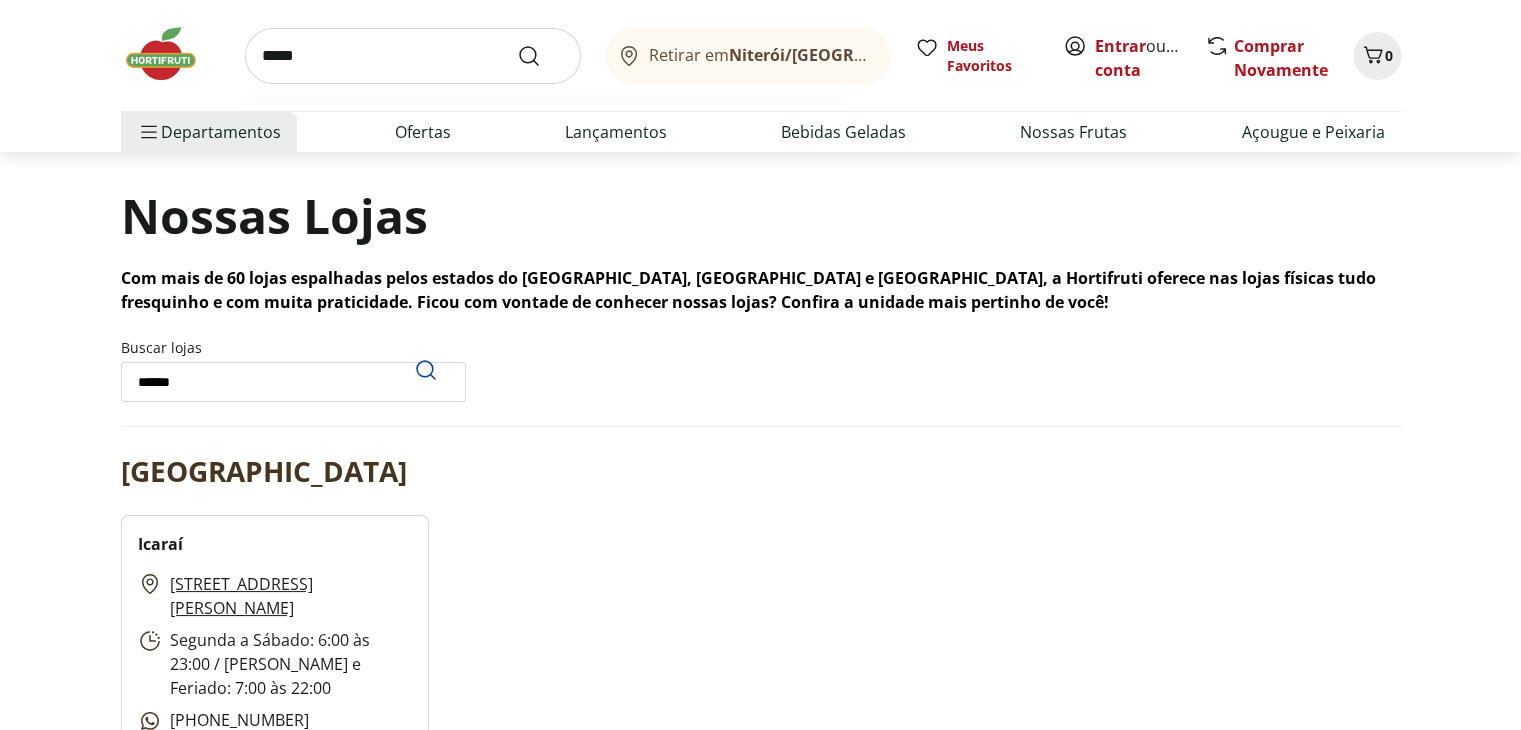 type on "*****" 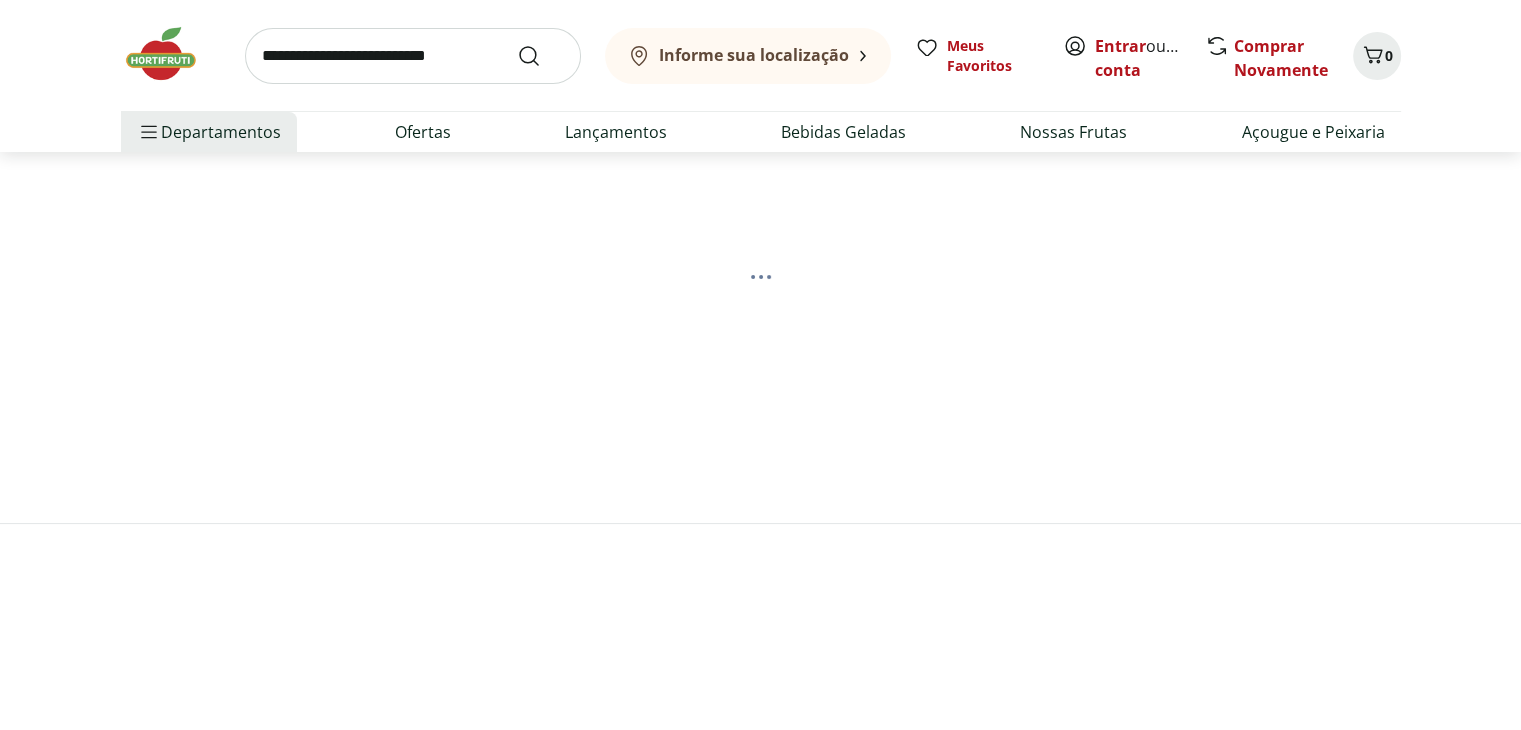 scroll, scrollTop: 0, scrollLeft: 0, axis: both 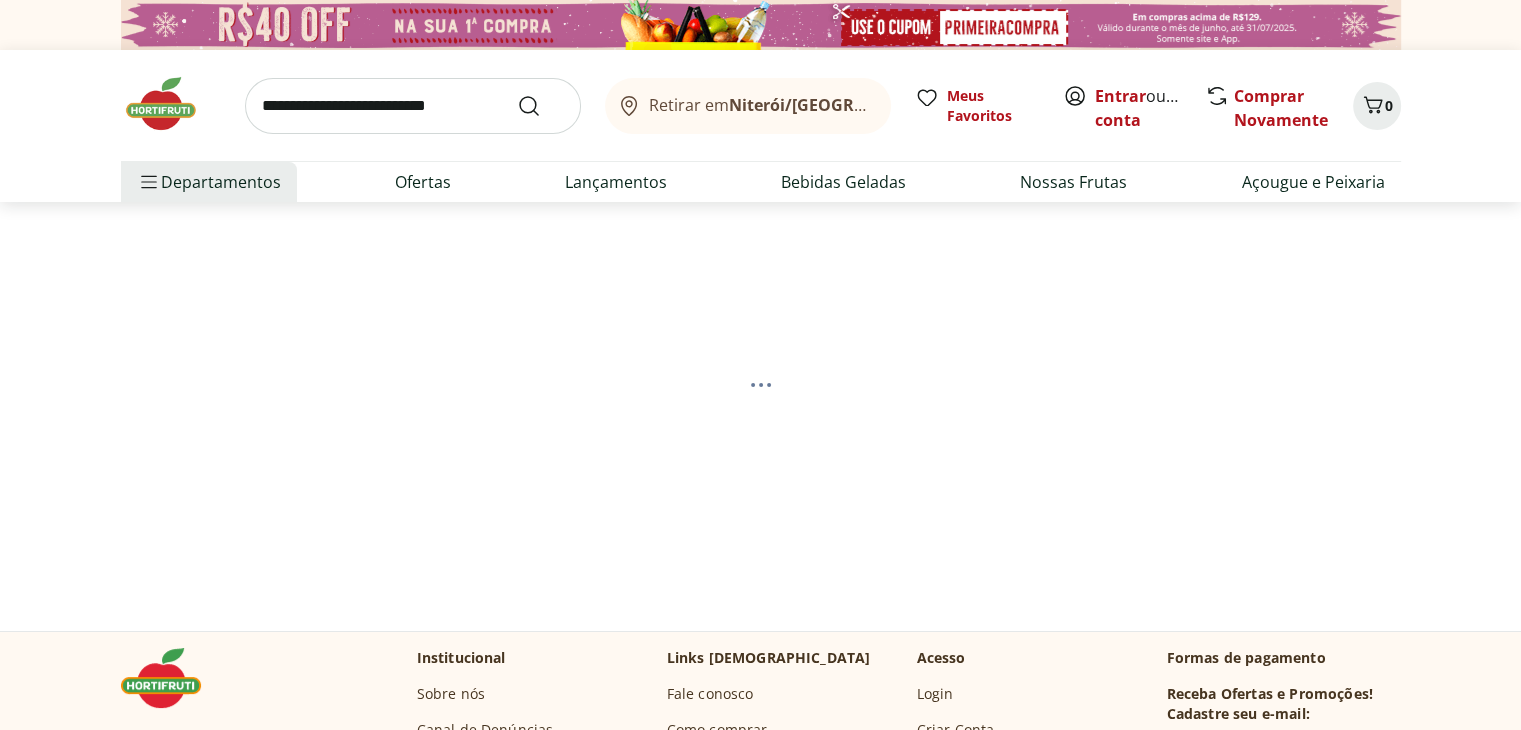 select on "**********" 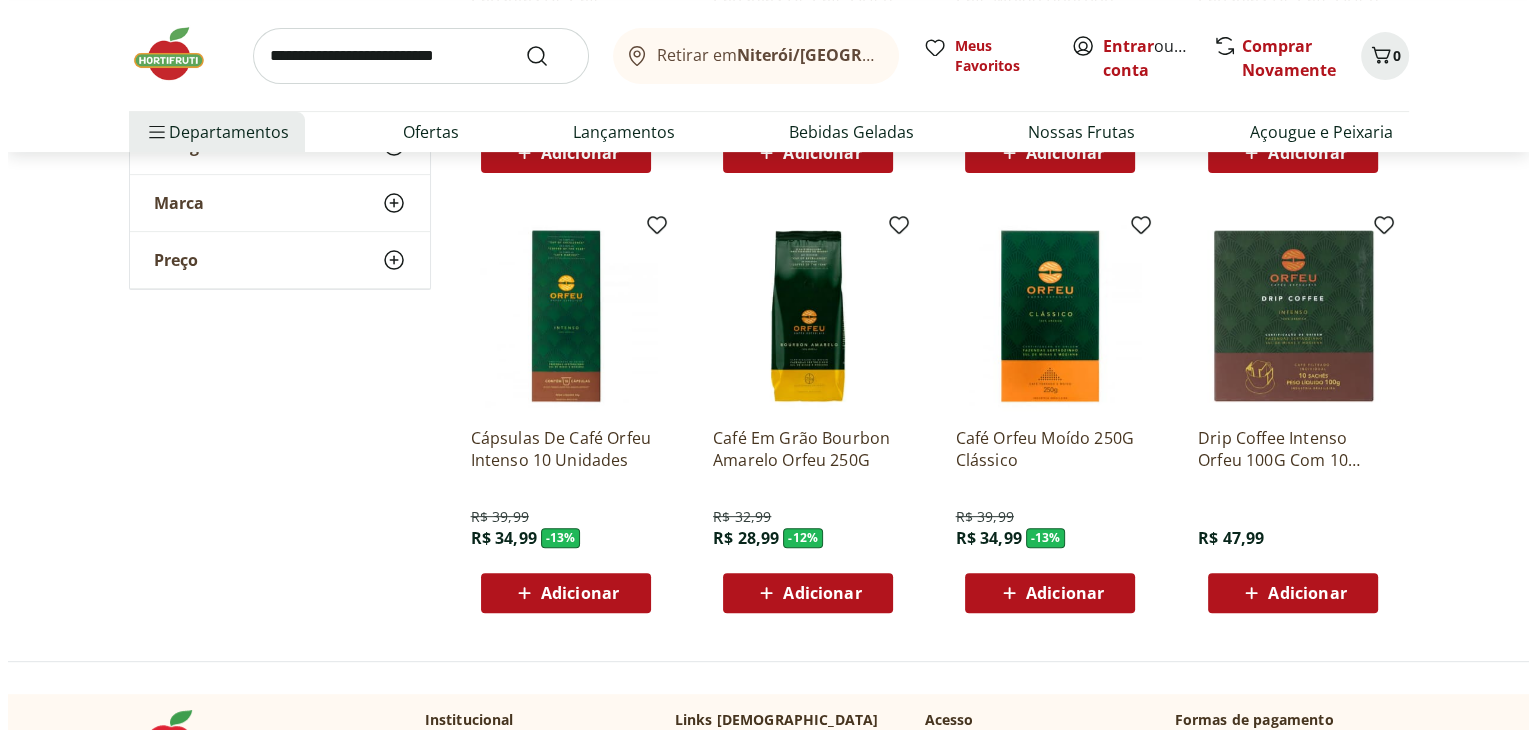 scroll, scrollTop: 656, scrollLeft: 0, axis: vertical 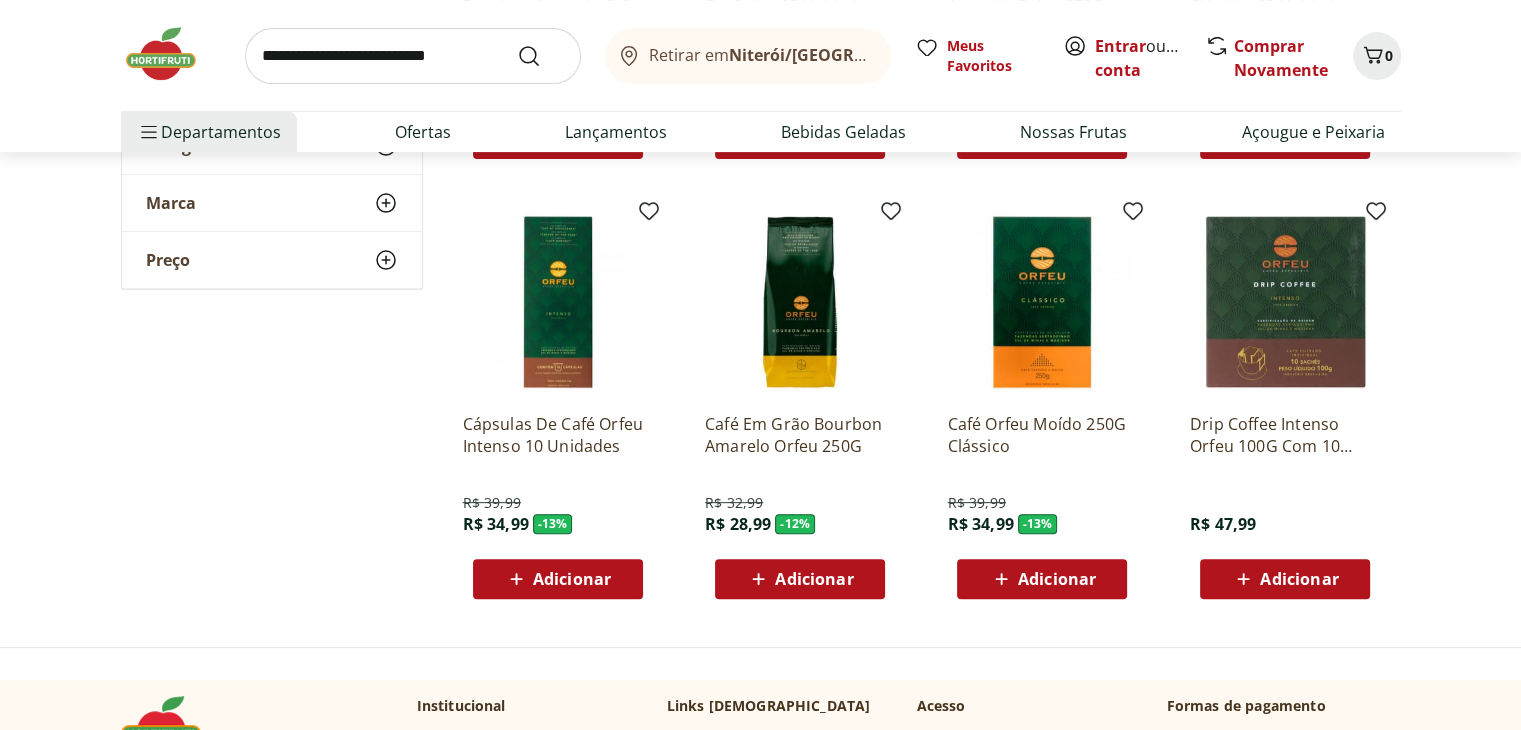 click on "Adicionar" at bounding box center [1057, 579] 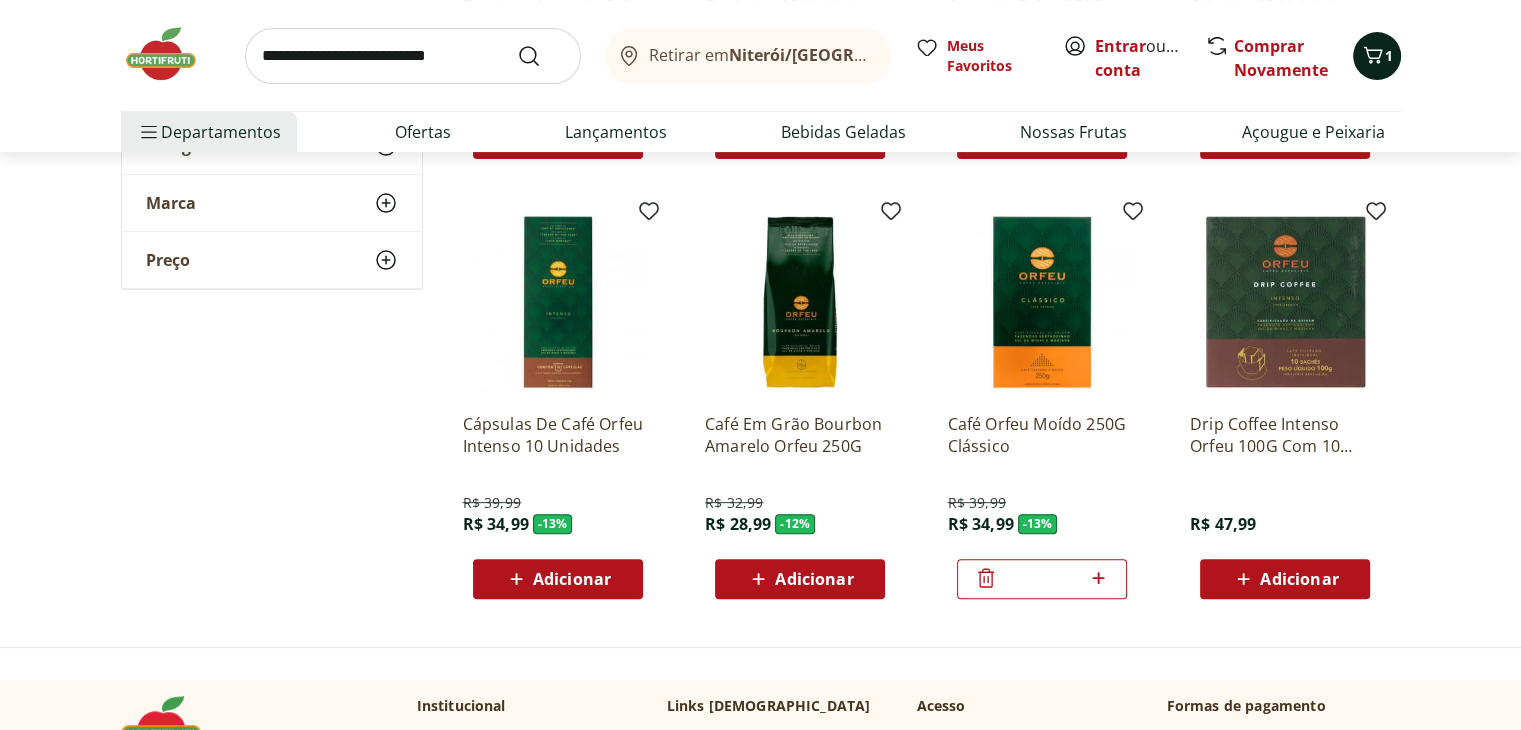 click 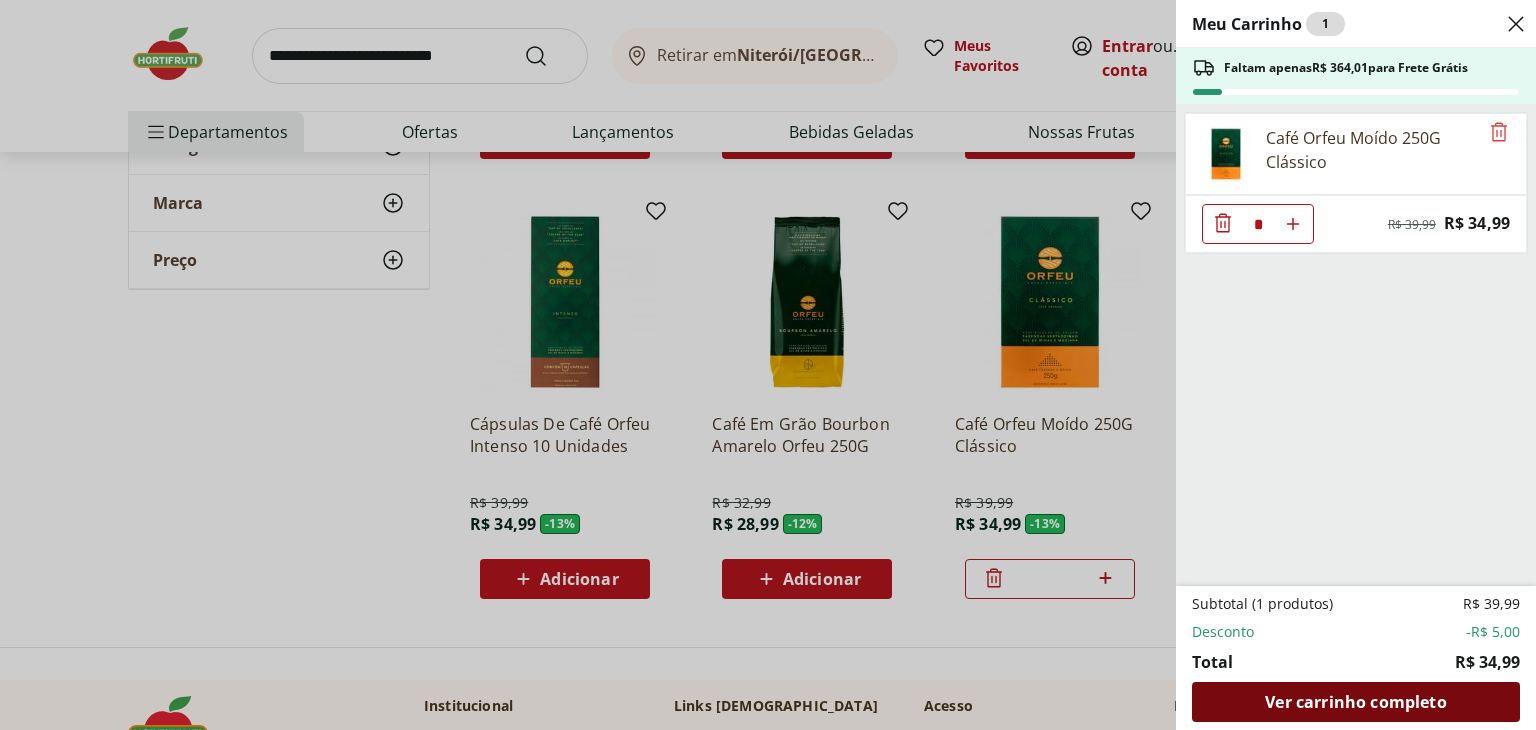 click on "Ver carrinho completo" at bounding box center (1355, 702) 